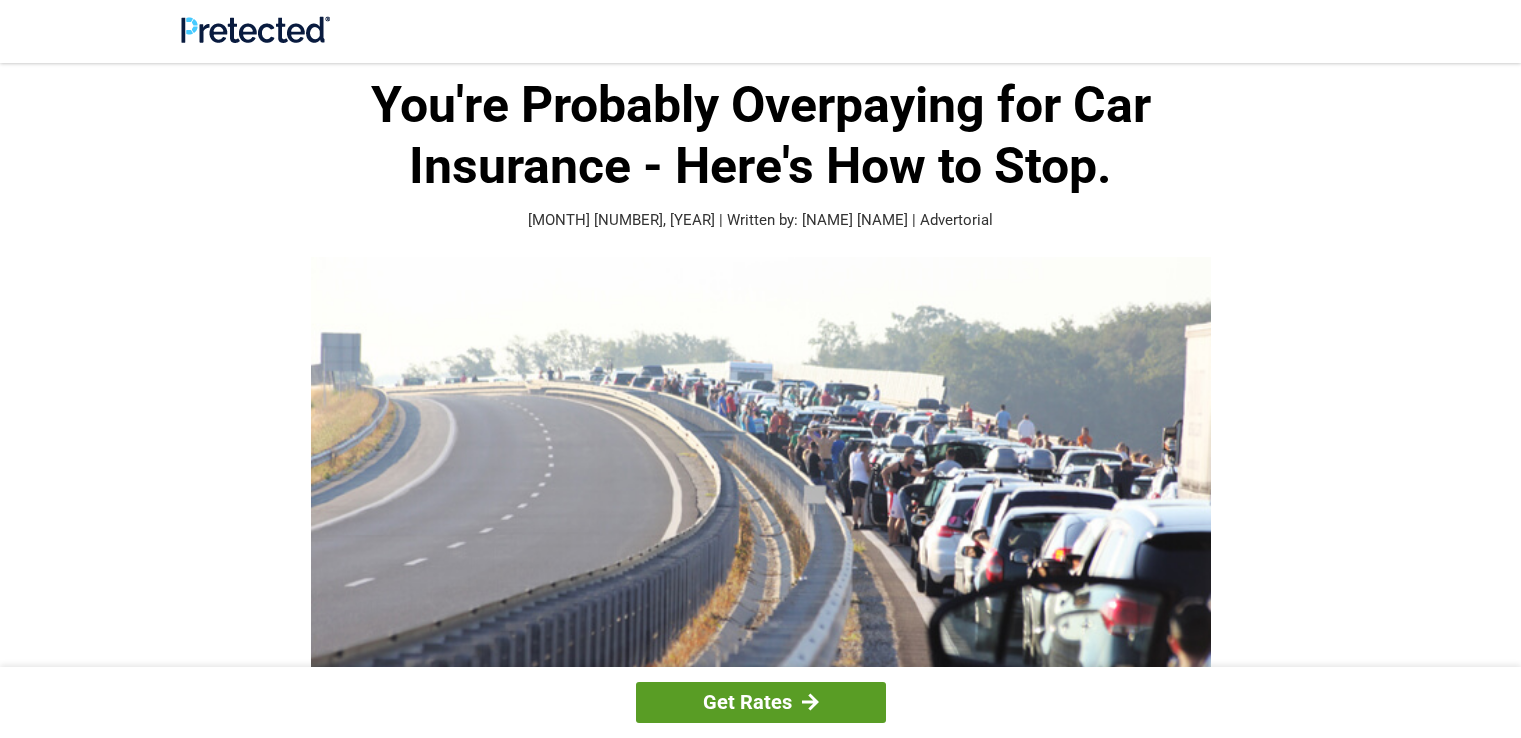scroll, scrollTop: 0, scrollLeft: 0, axis: both 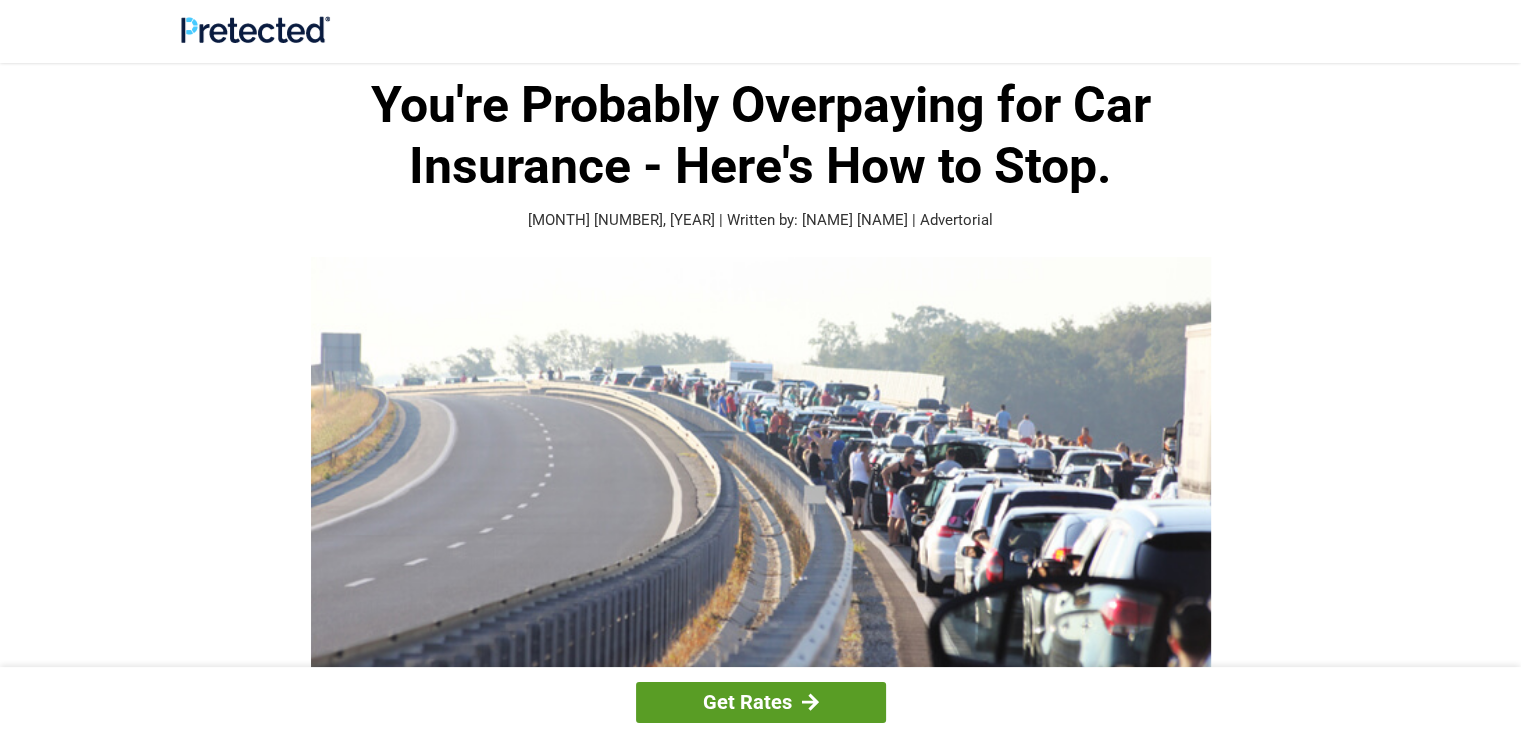 click on "Get Rates" at bounding box center [761, 702] 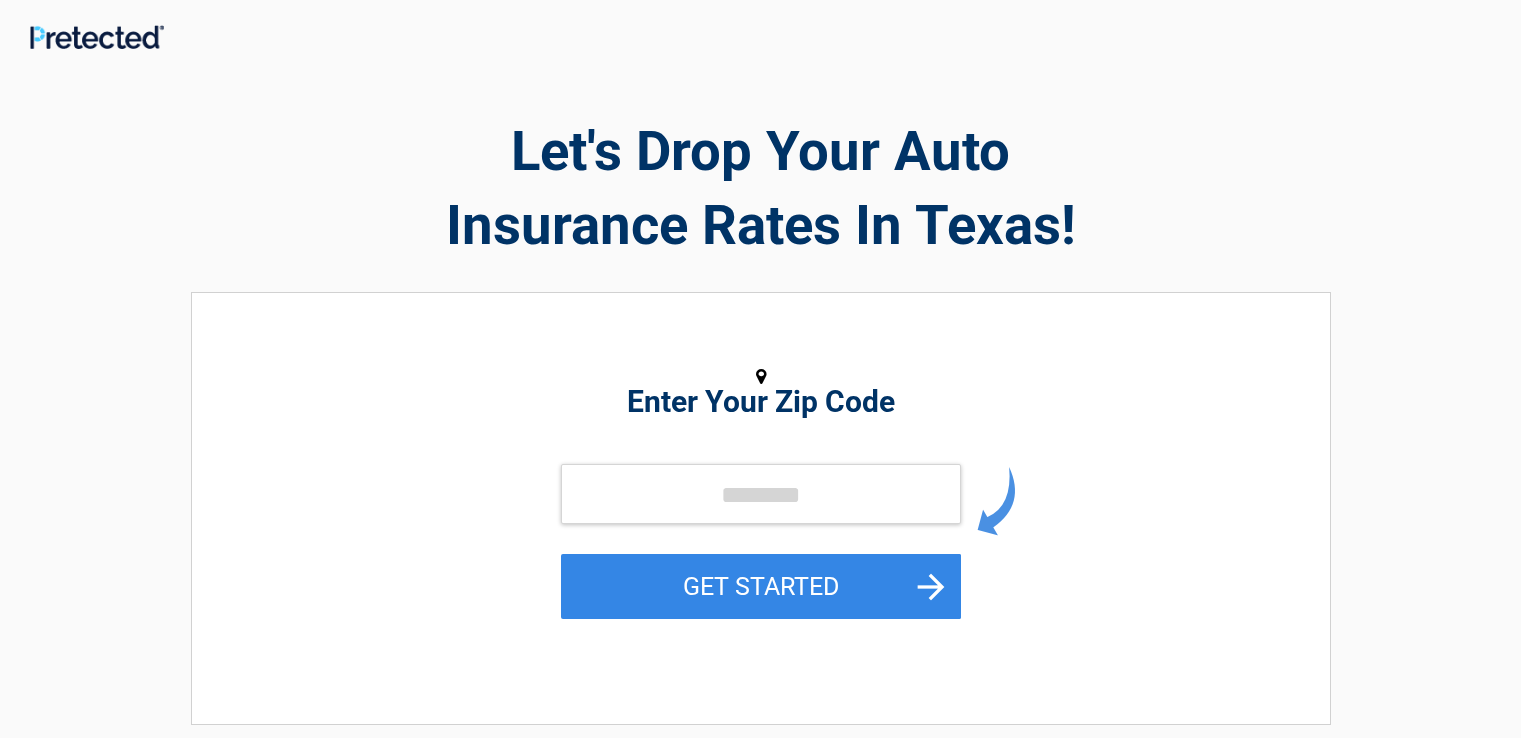 scroll, scrollTop: 0, scrollLeft: 0, axis: both 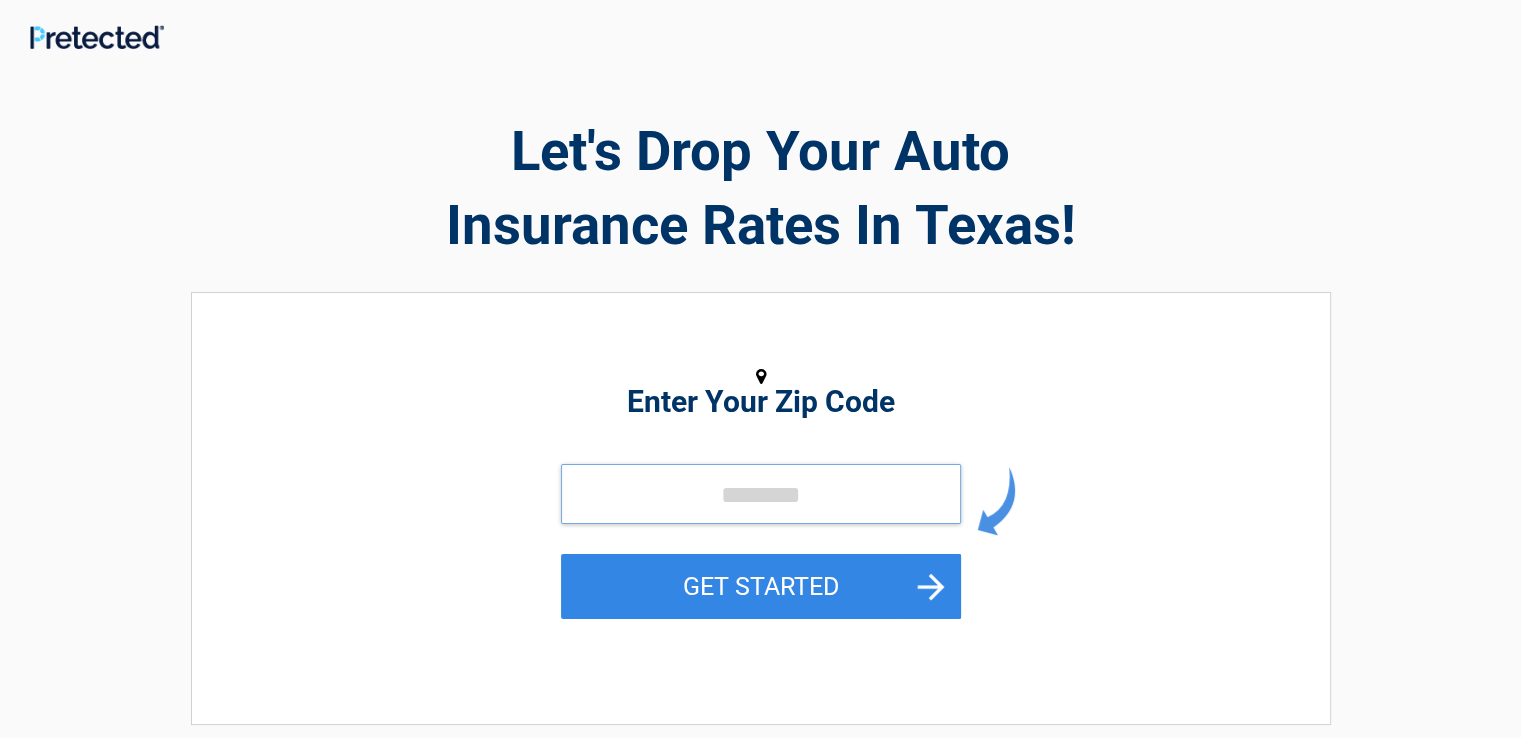 click at bounding box center (761, 494) 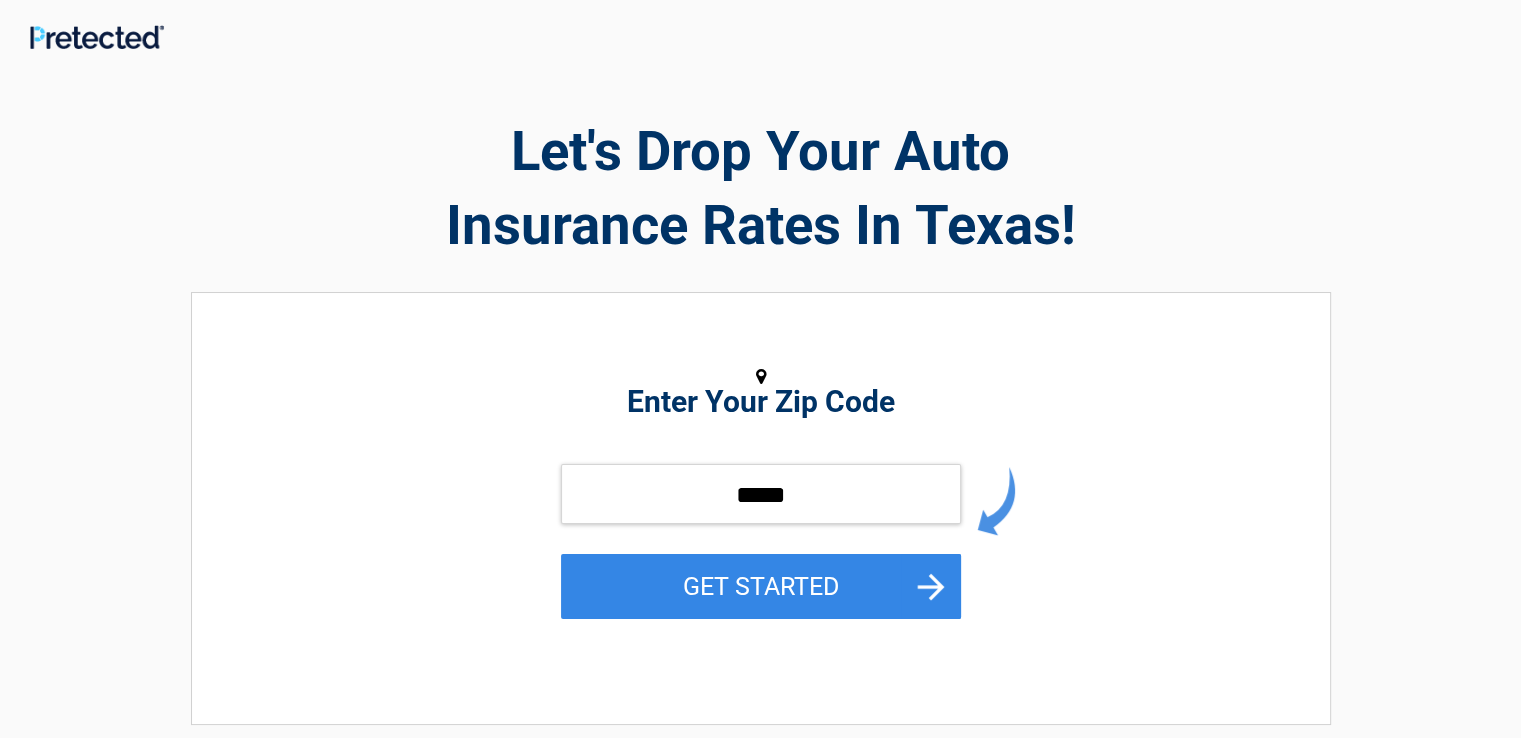 click on "GET STARTED" at bounding box center [761, 586] 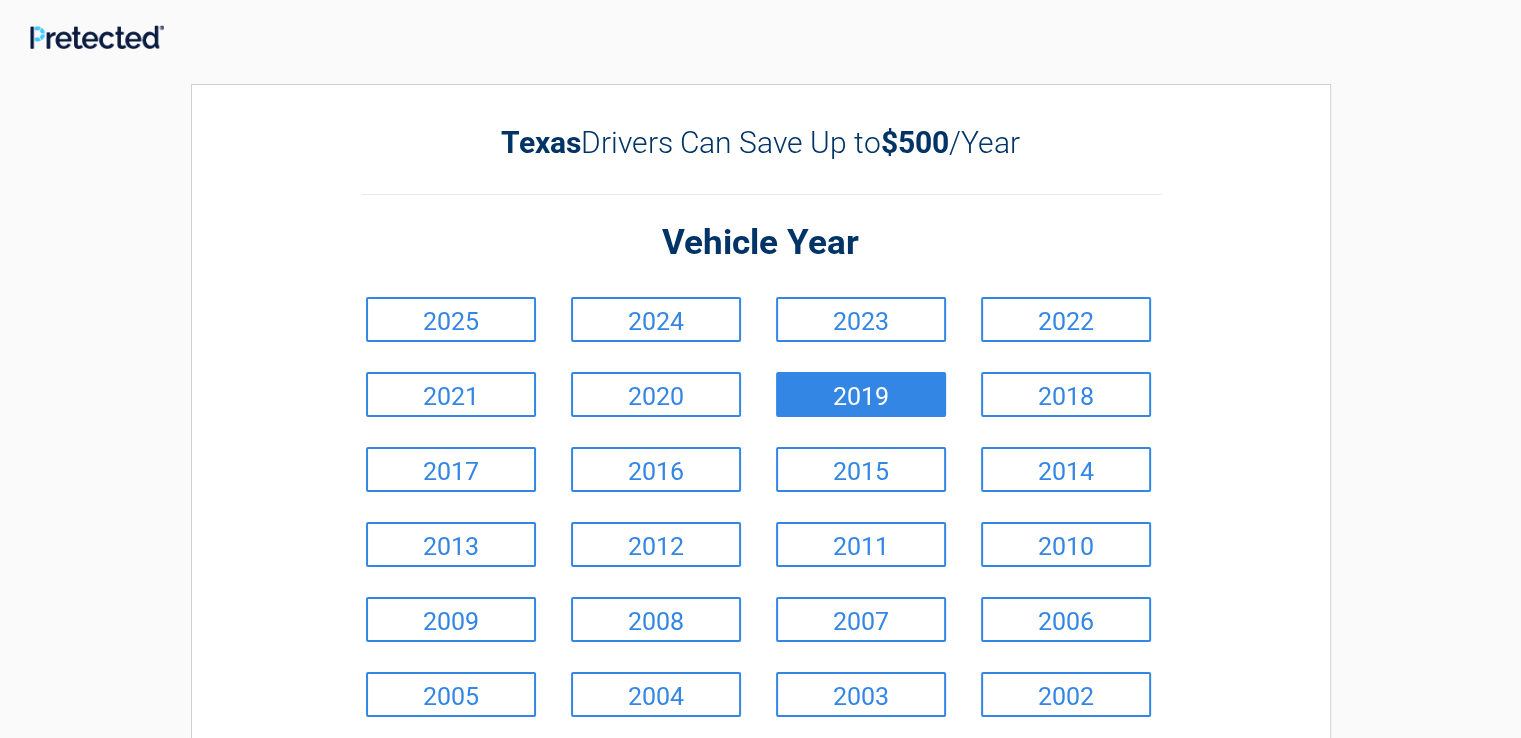 click on "2019" at bounding box center (861, 394) 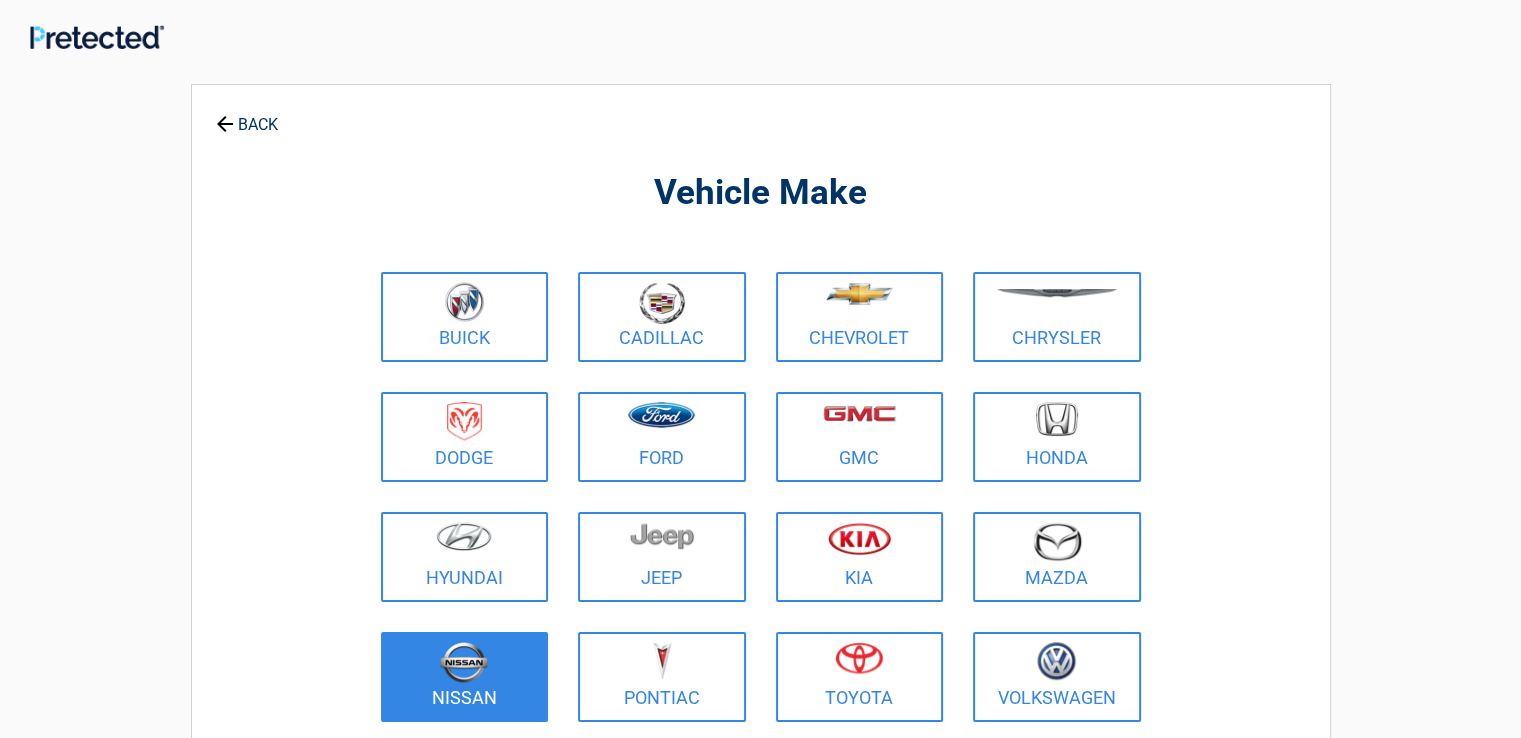 click on "Nissan" at bounding box center [465, 677] 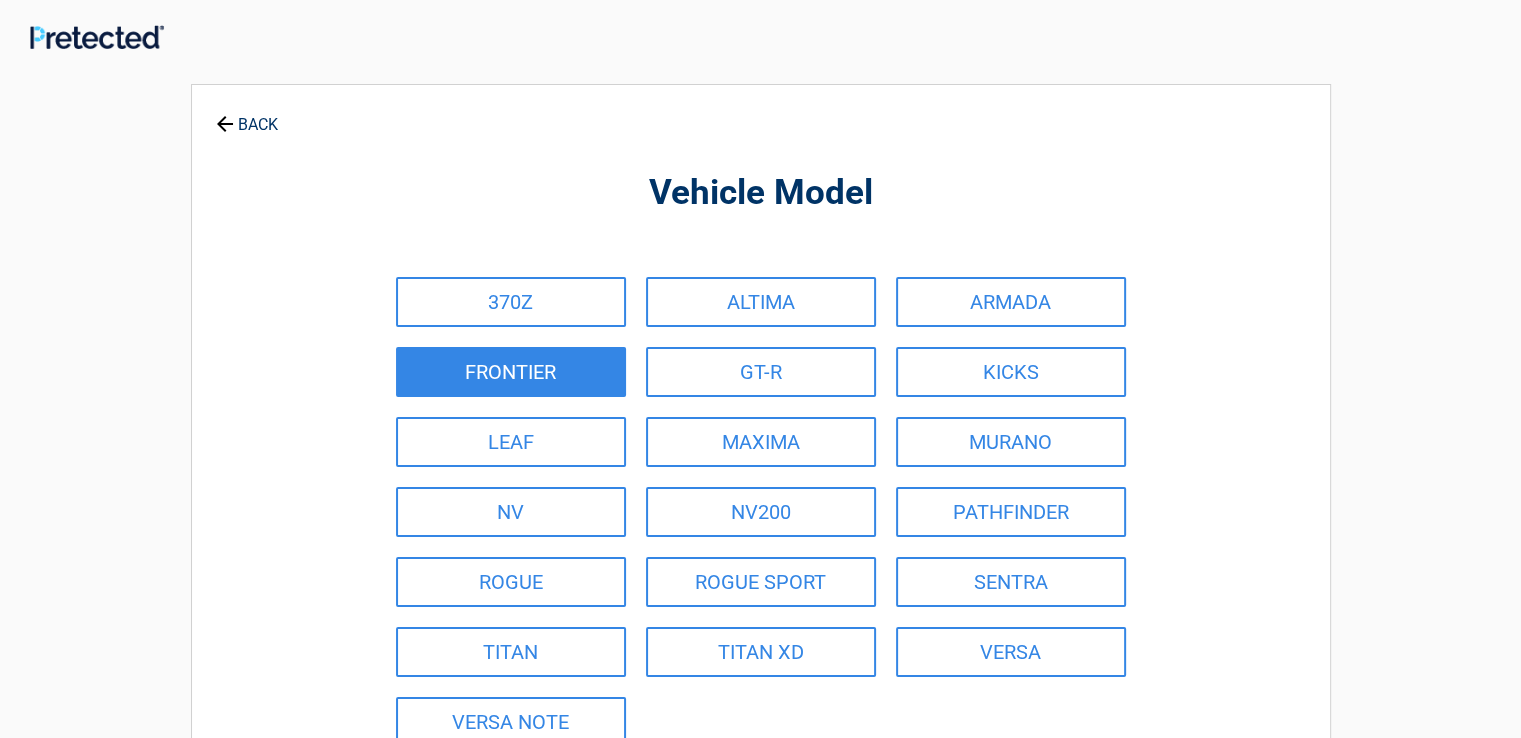 click on "FRONTIER" at bounding box center [511, 372] 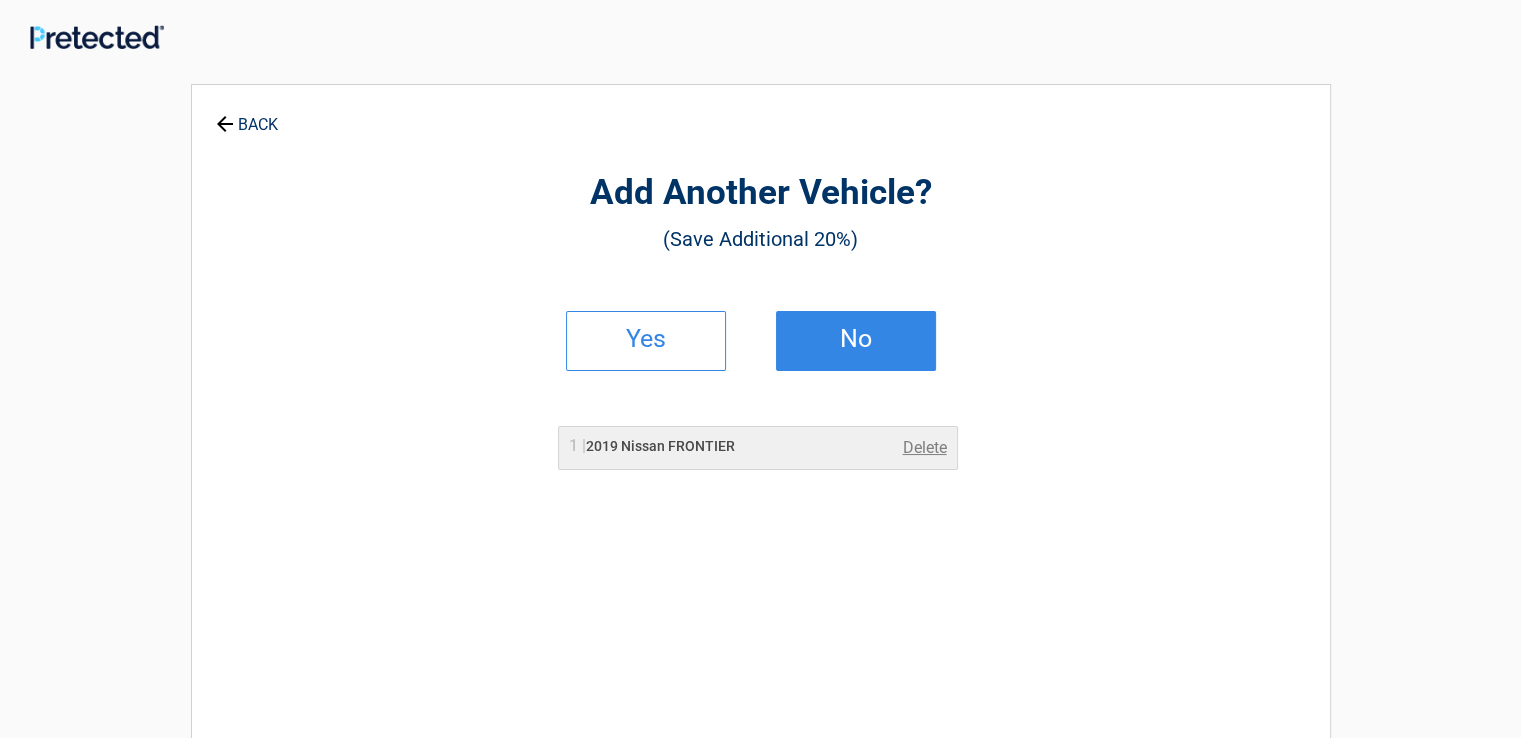 click on "No" at bounding box center [856, 339] 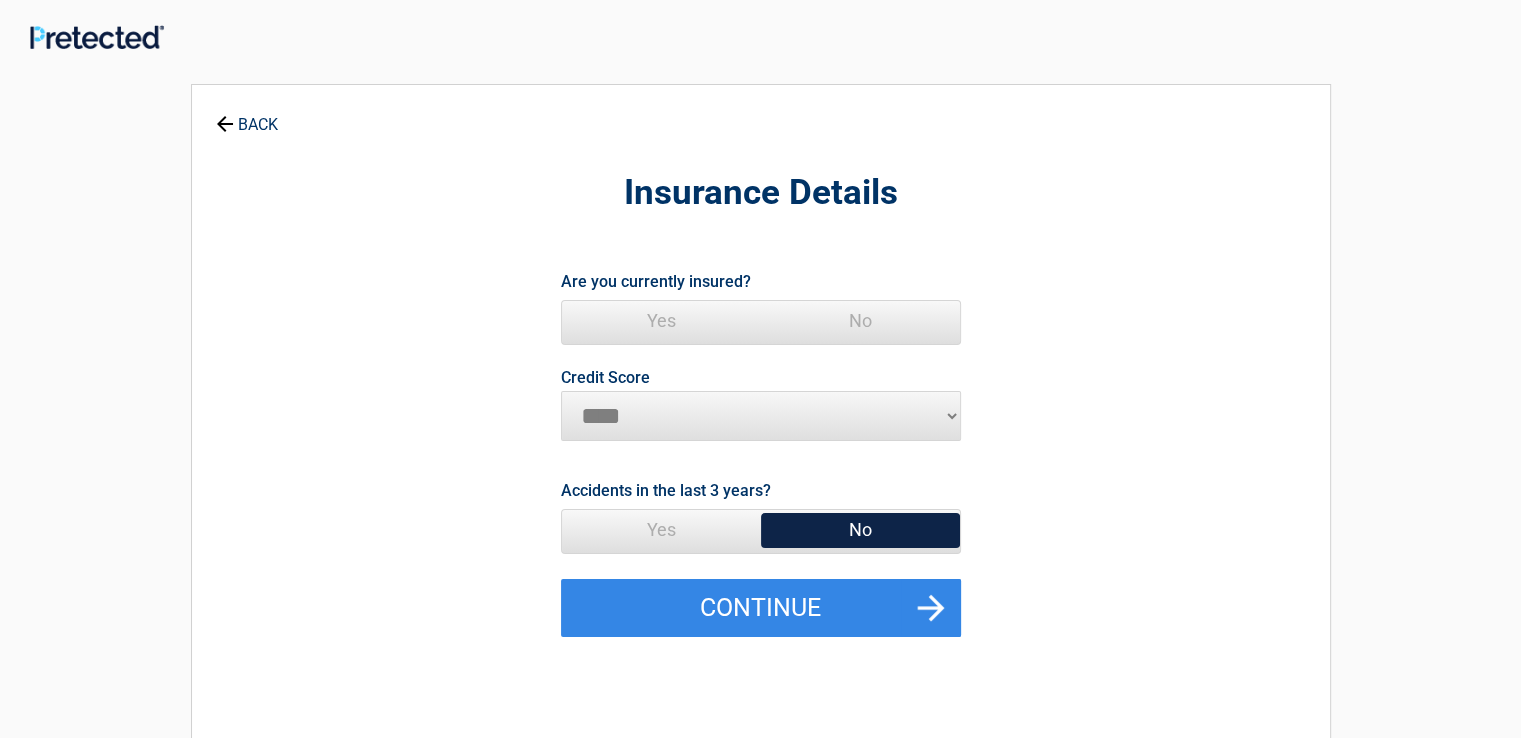 click on "Yes" at bounding box center (661, 321) 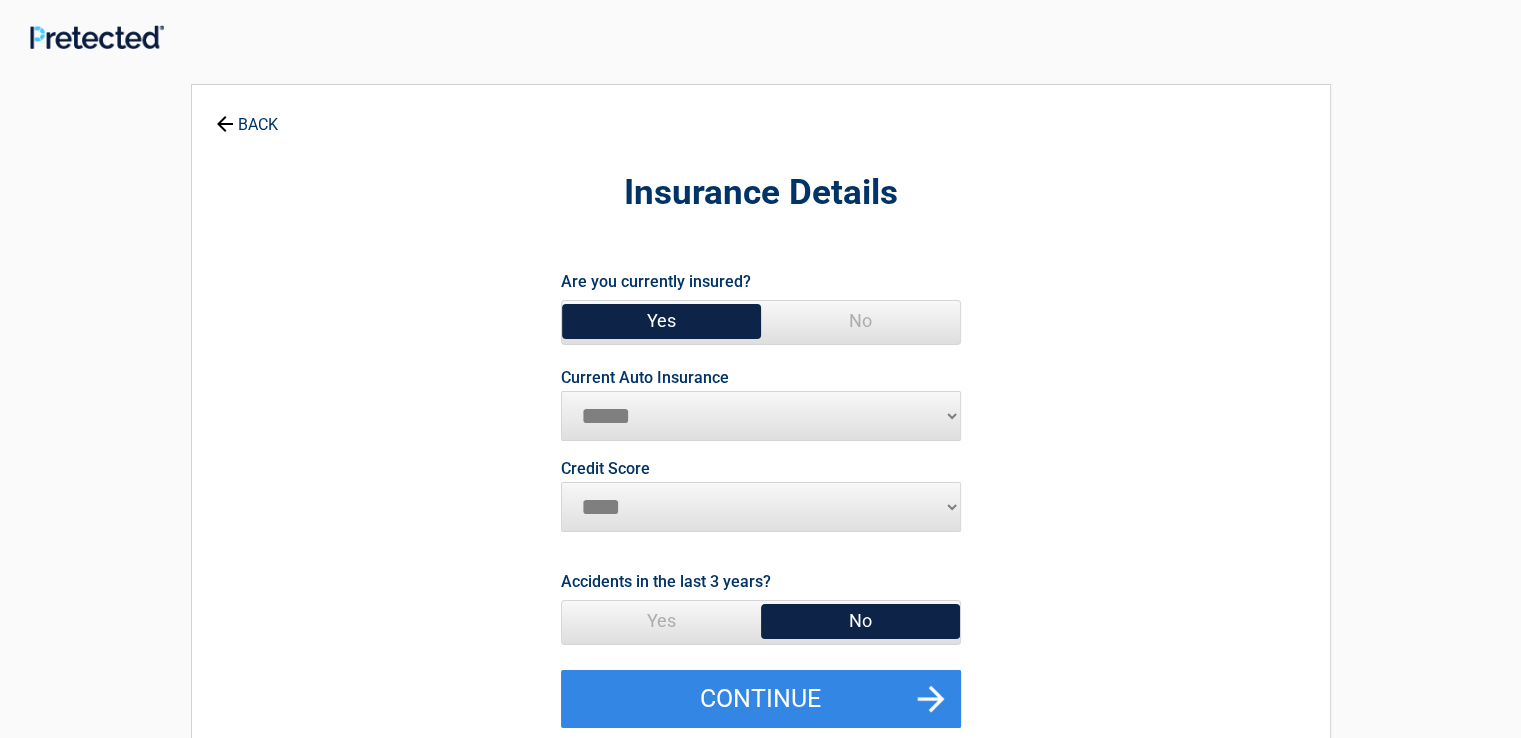 click on "**********" at bounding box center [761, 416] 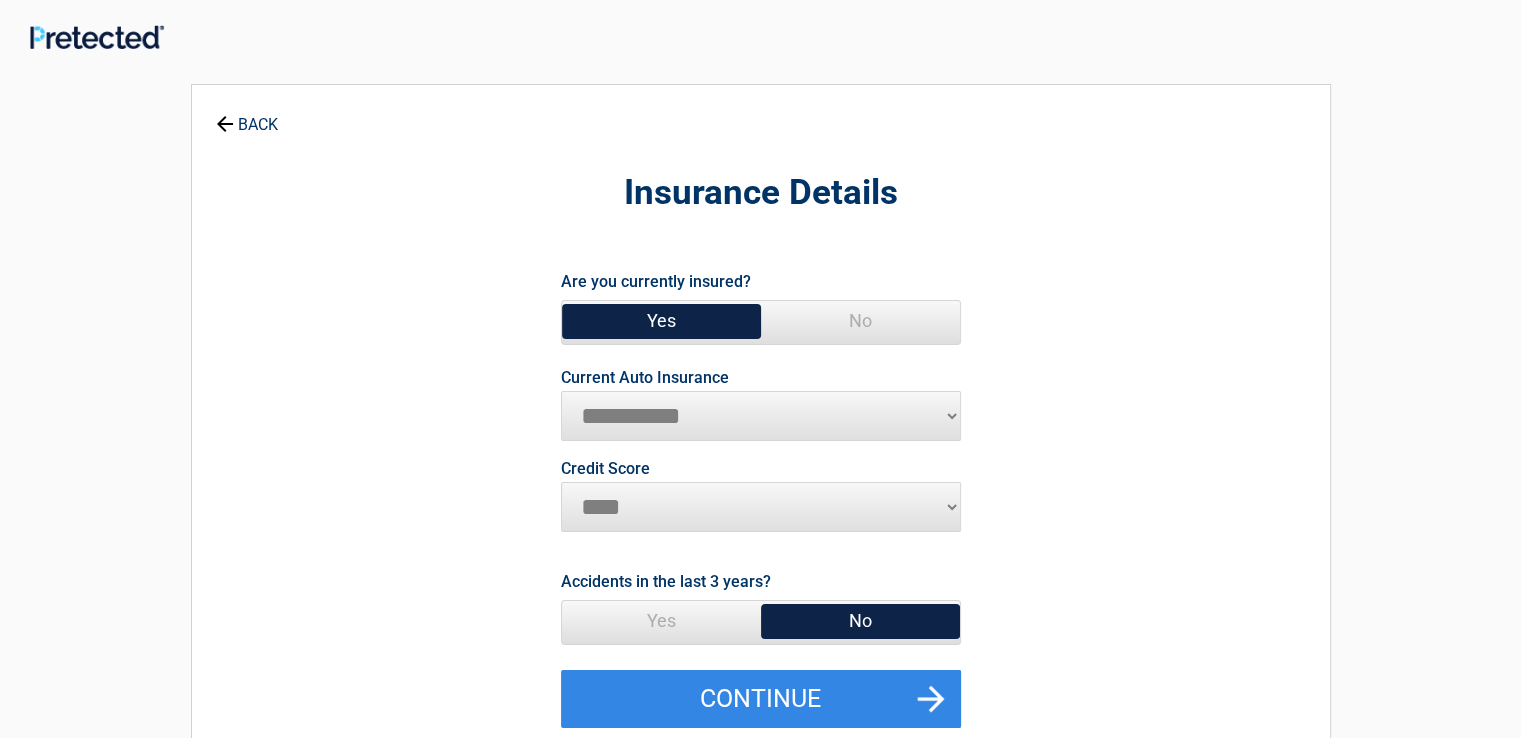 click on "**********" at bounding box center [761, 416] 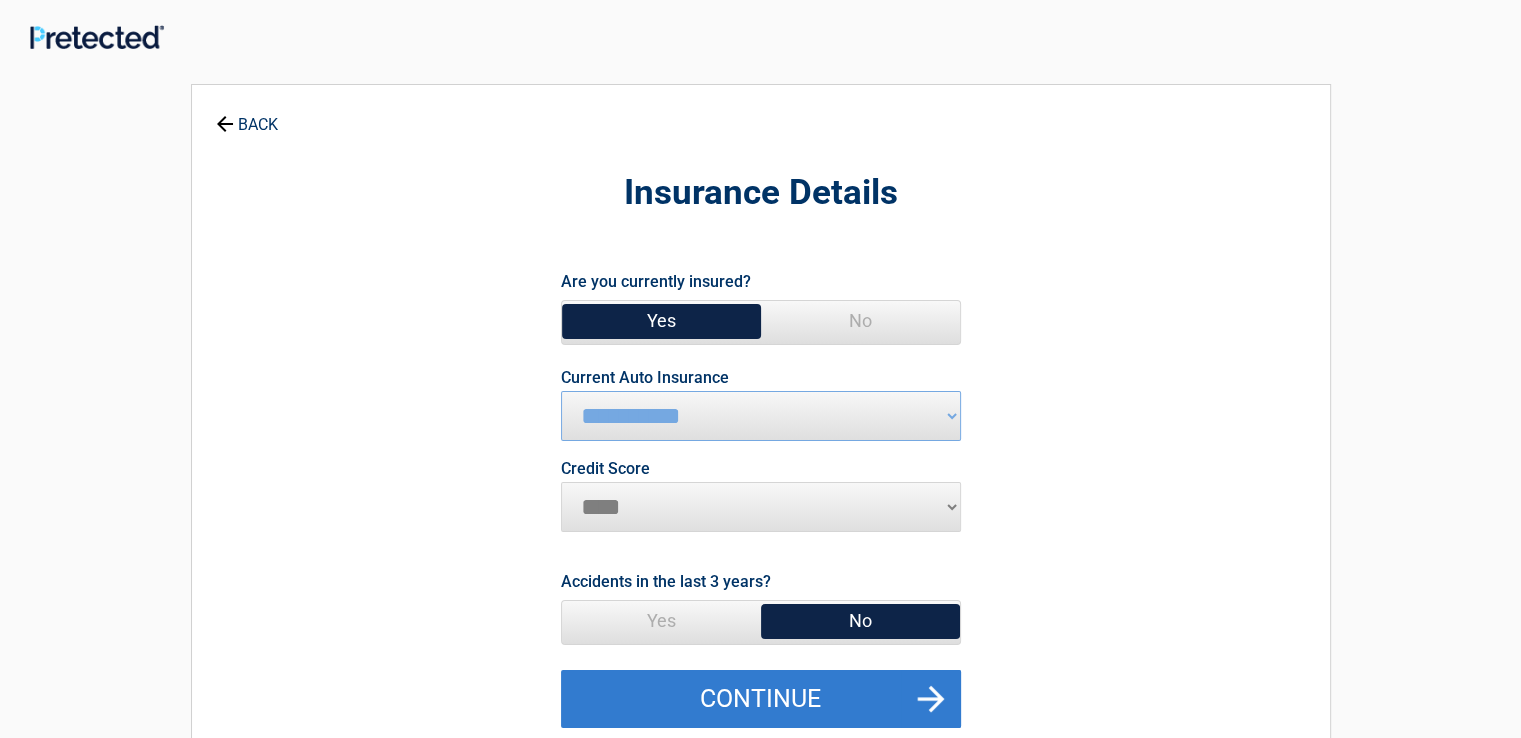 drag, startPoint x: 804, startPoint y: 711, endPoint x: 830, endPoint y: 684, distance: 37.48333 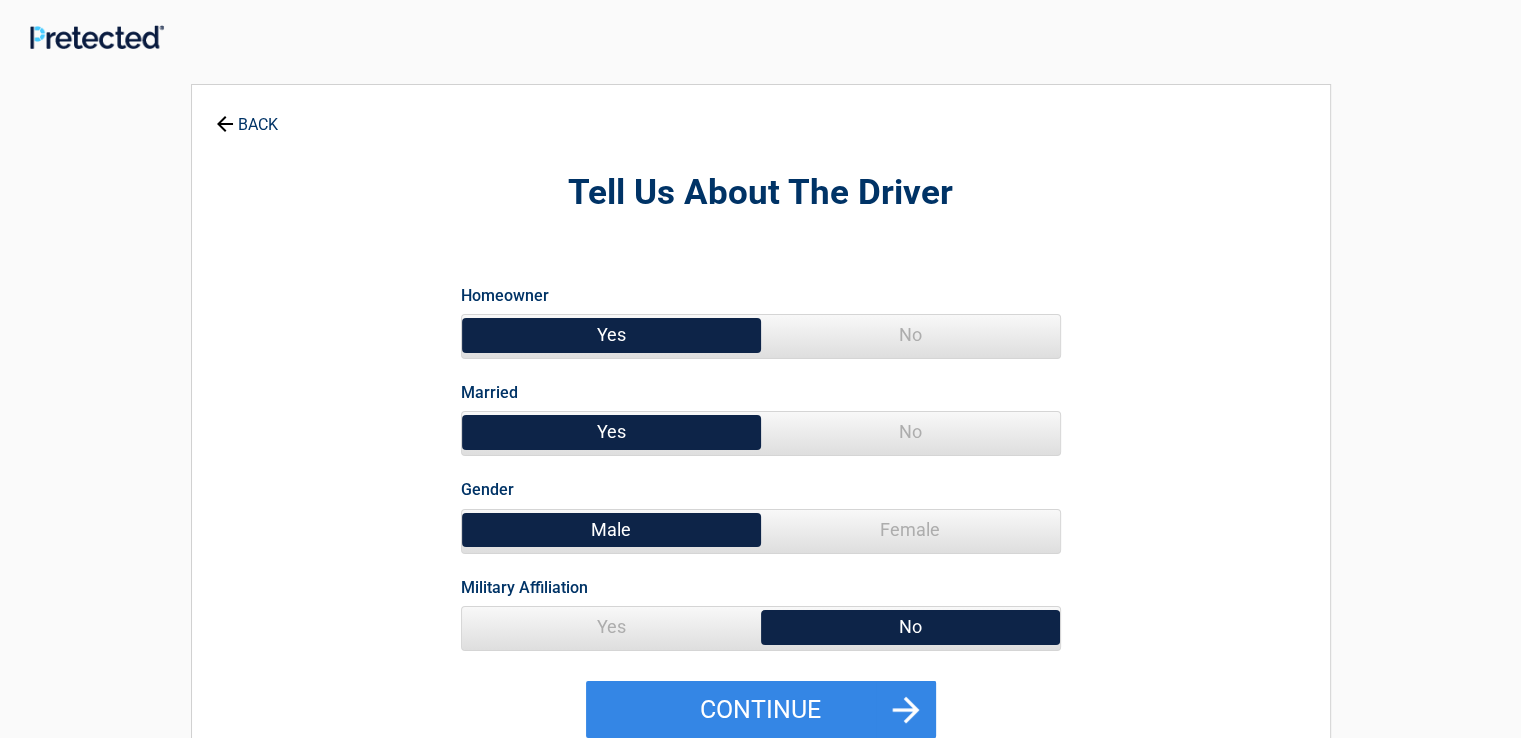 click on "Yes" at bounding box center [611, 335] 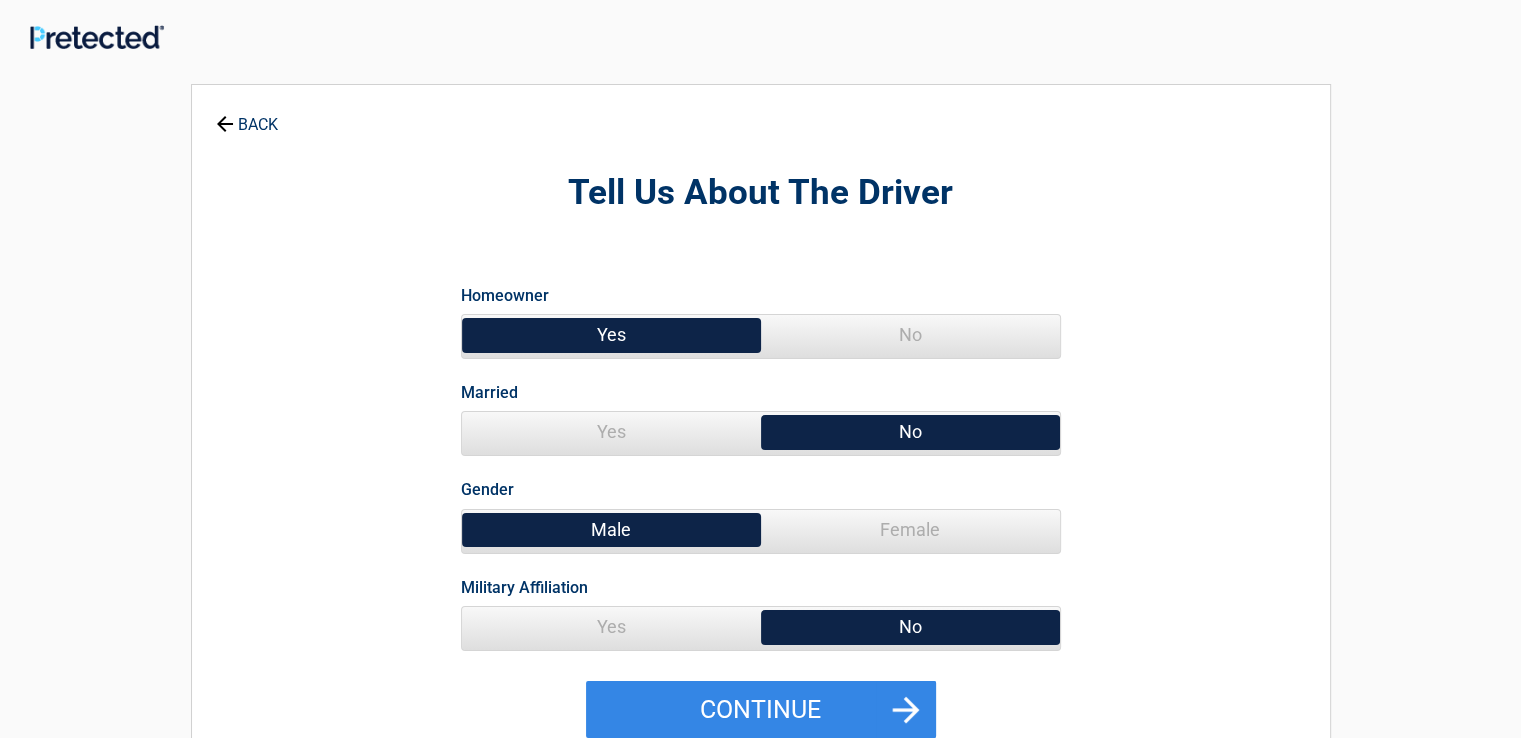 click on "Female" at bounding box center (910, 530) 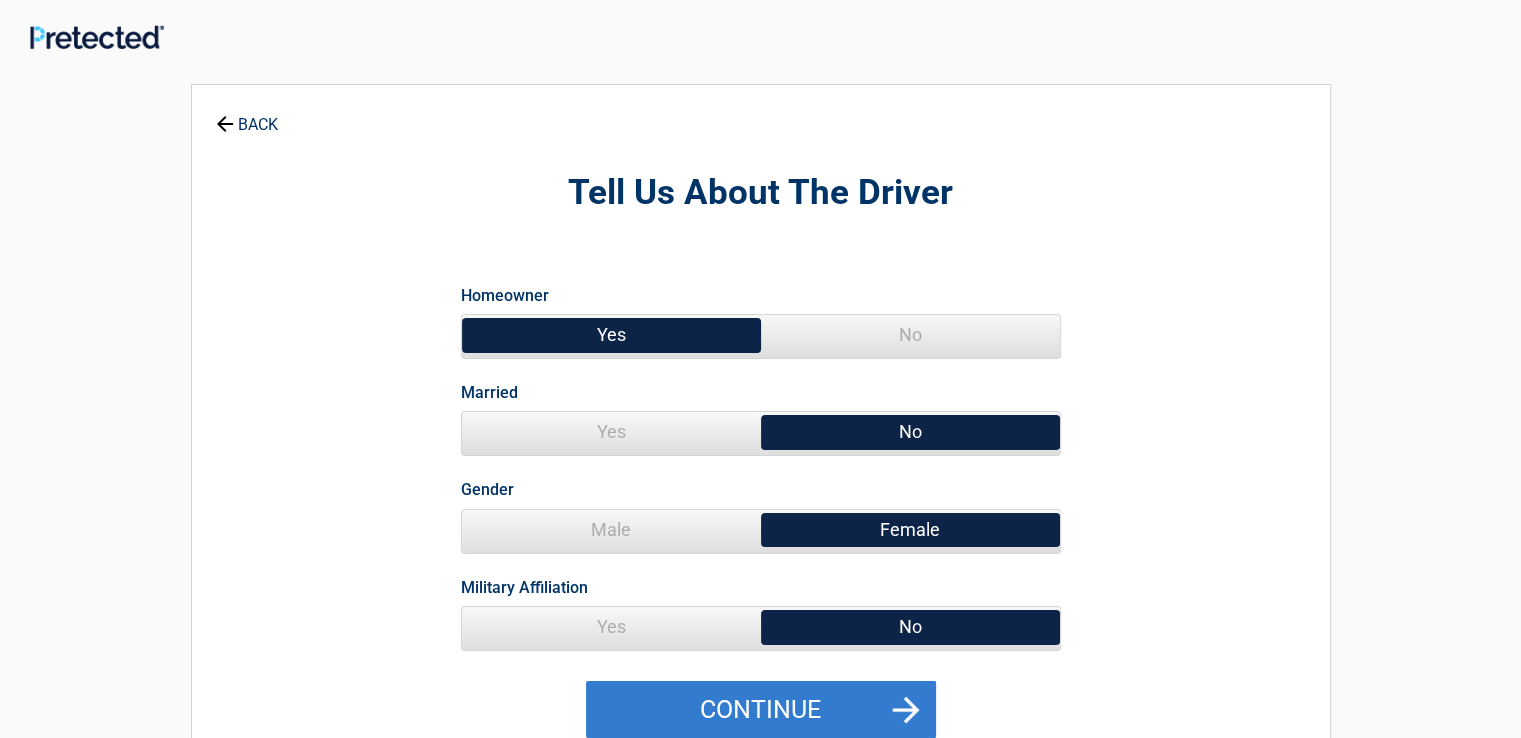 drag, startPoint x: 916, startPoint y: 629, endPoint x: 875, endPoint y: 704, distance: 85.47514 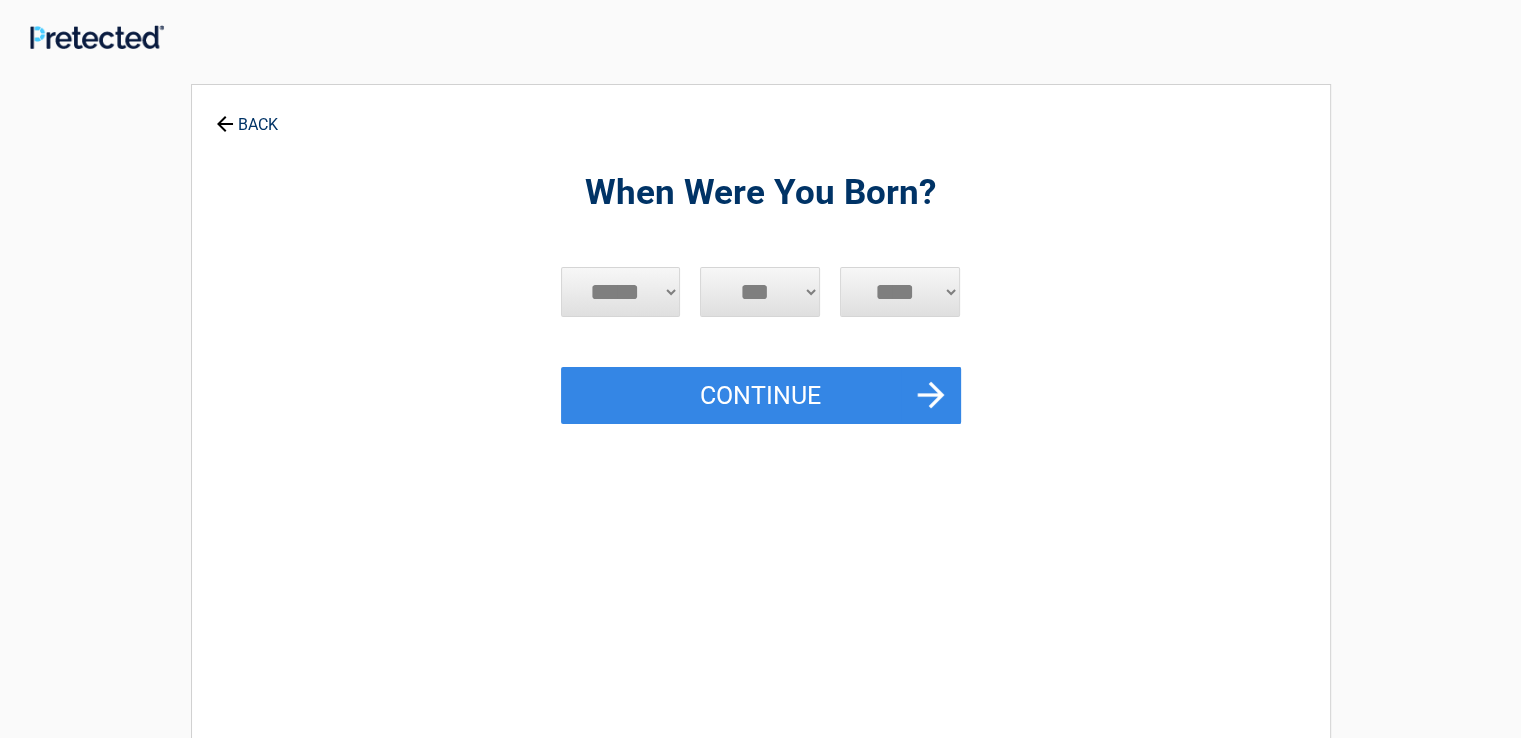 click on "*****
***
***
***
***
***
***
***
***
***
***
***
***" at bounding box center [621, 292] 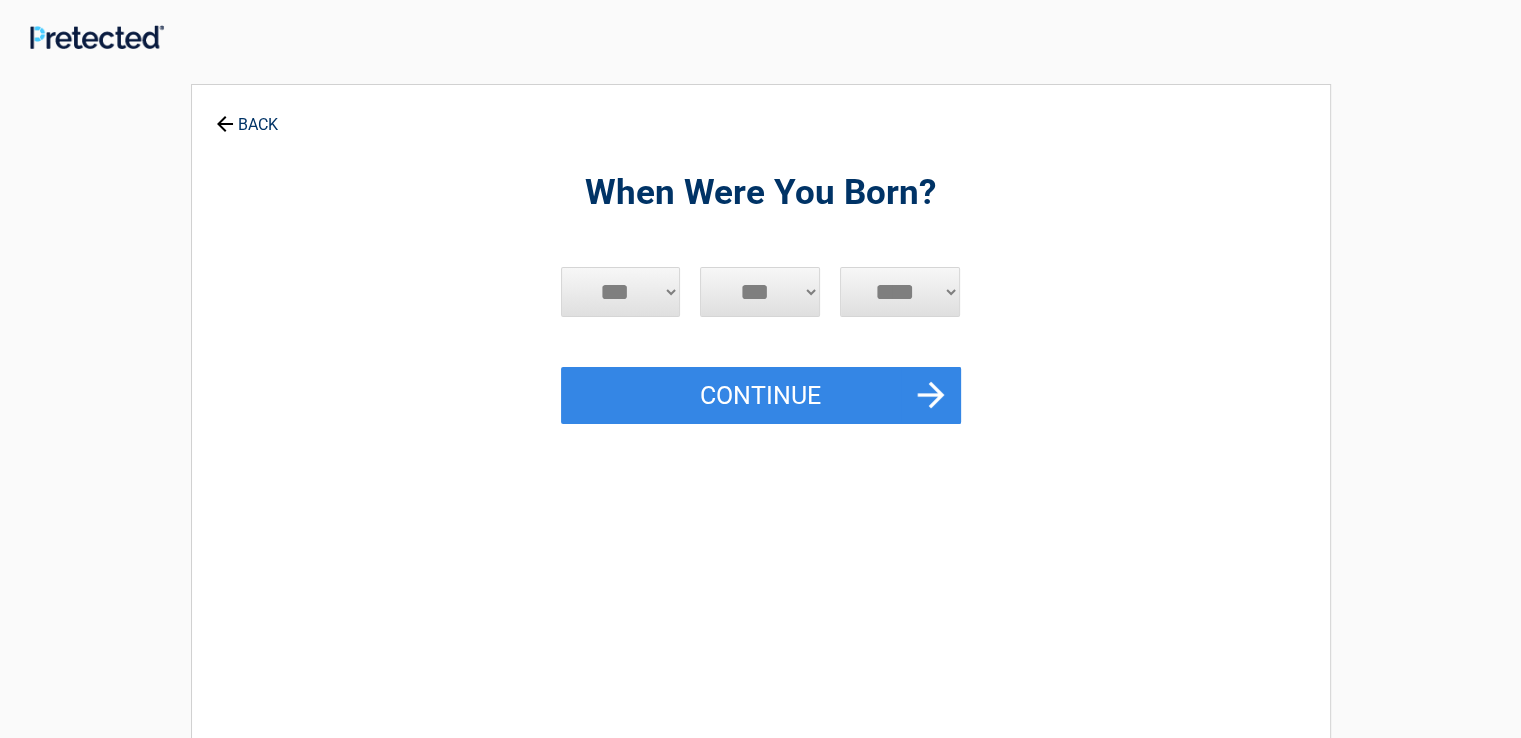click on "*****
***
***
***
***
***
***
***
***
***
***
***
***" at bounding box center (621, 292) 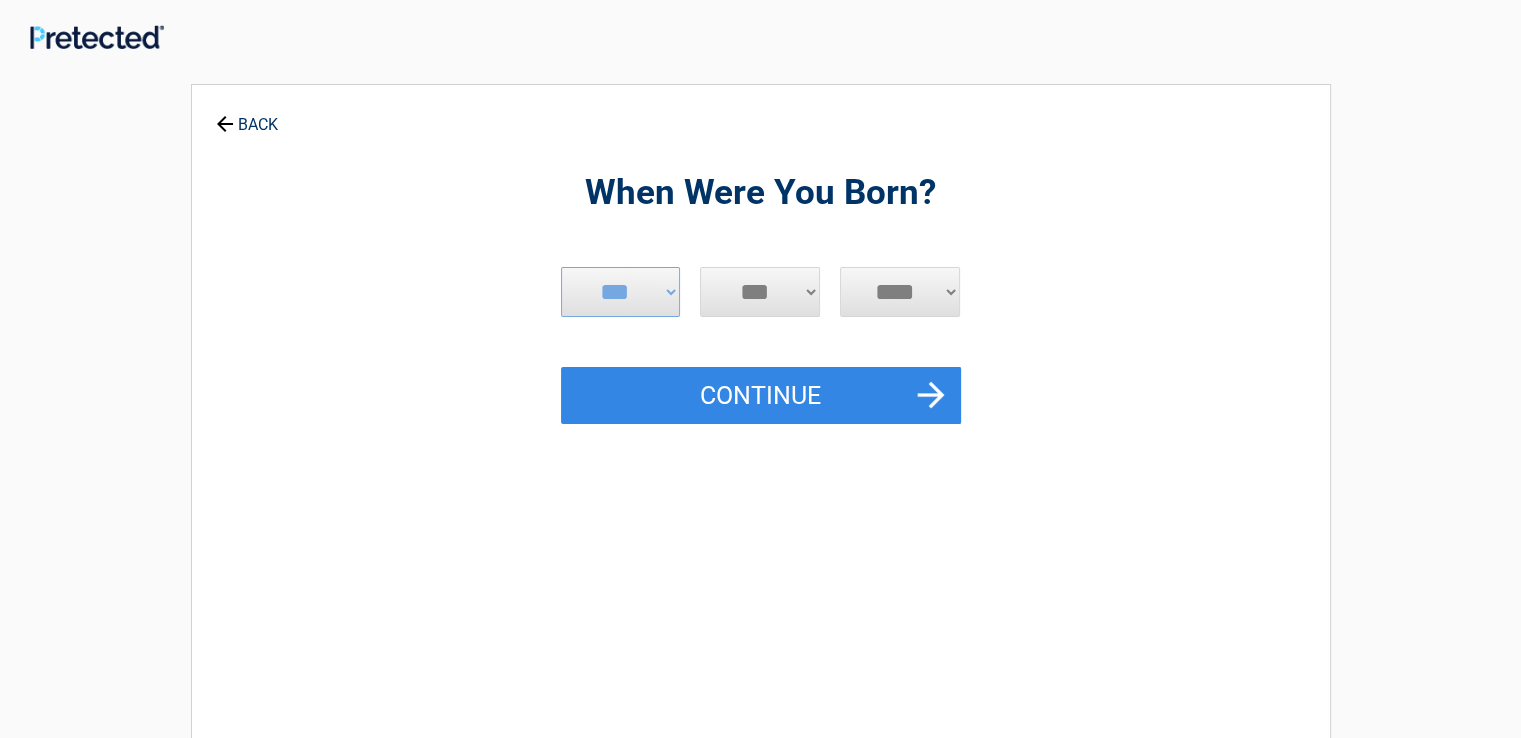 click on "*** * * * * * * * * * ** ** ** ** ** ** ** ** ** ** ** ** ** ** ** ** ** ** ** ** **" at bounding box center (760, 292) 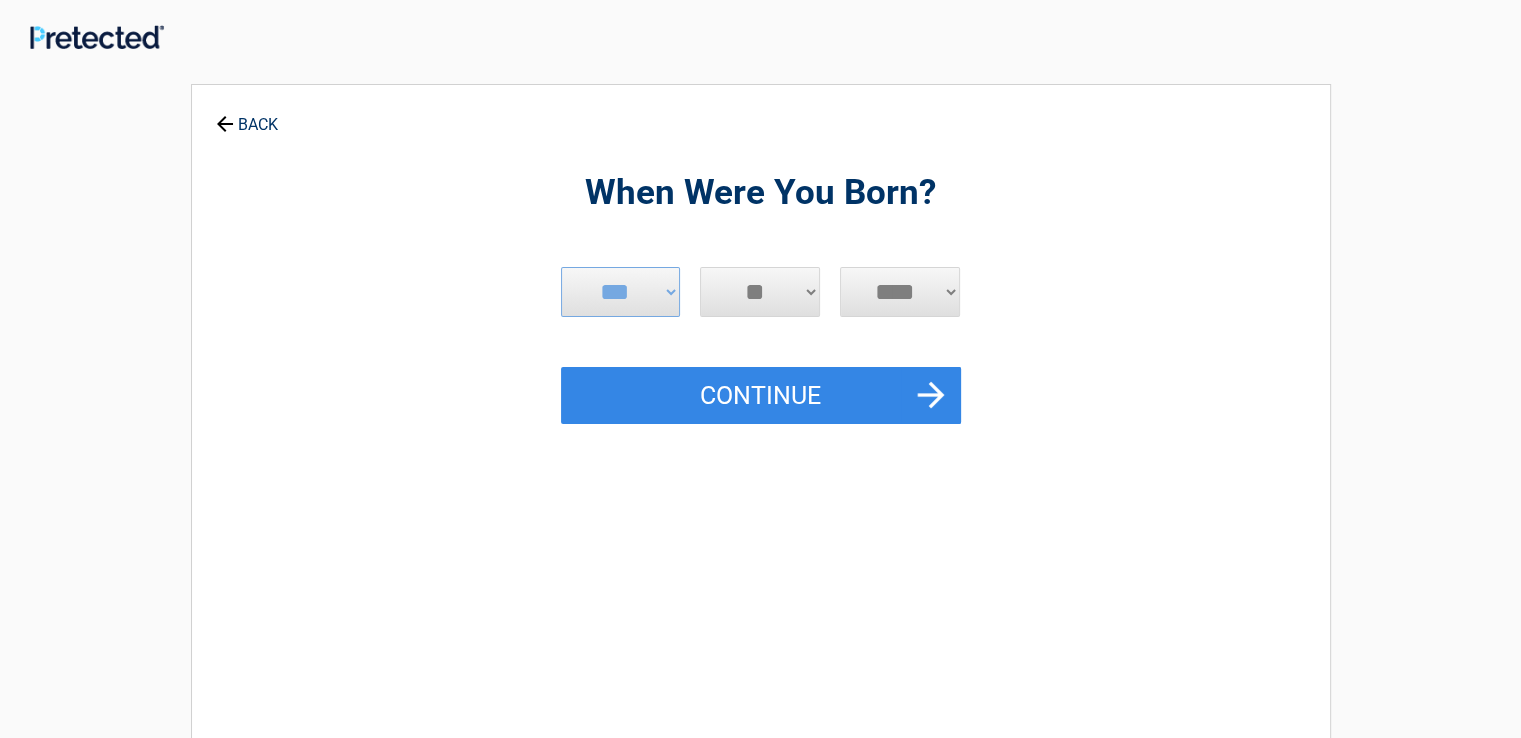 click on "*** * * * * * * * * * ** ** ** ** ** ** ** ** ** ** ** ** ** ** ** ** ** ** ** ** **" at bounding box center (760, 292) 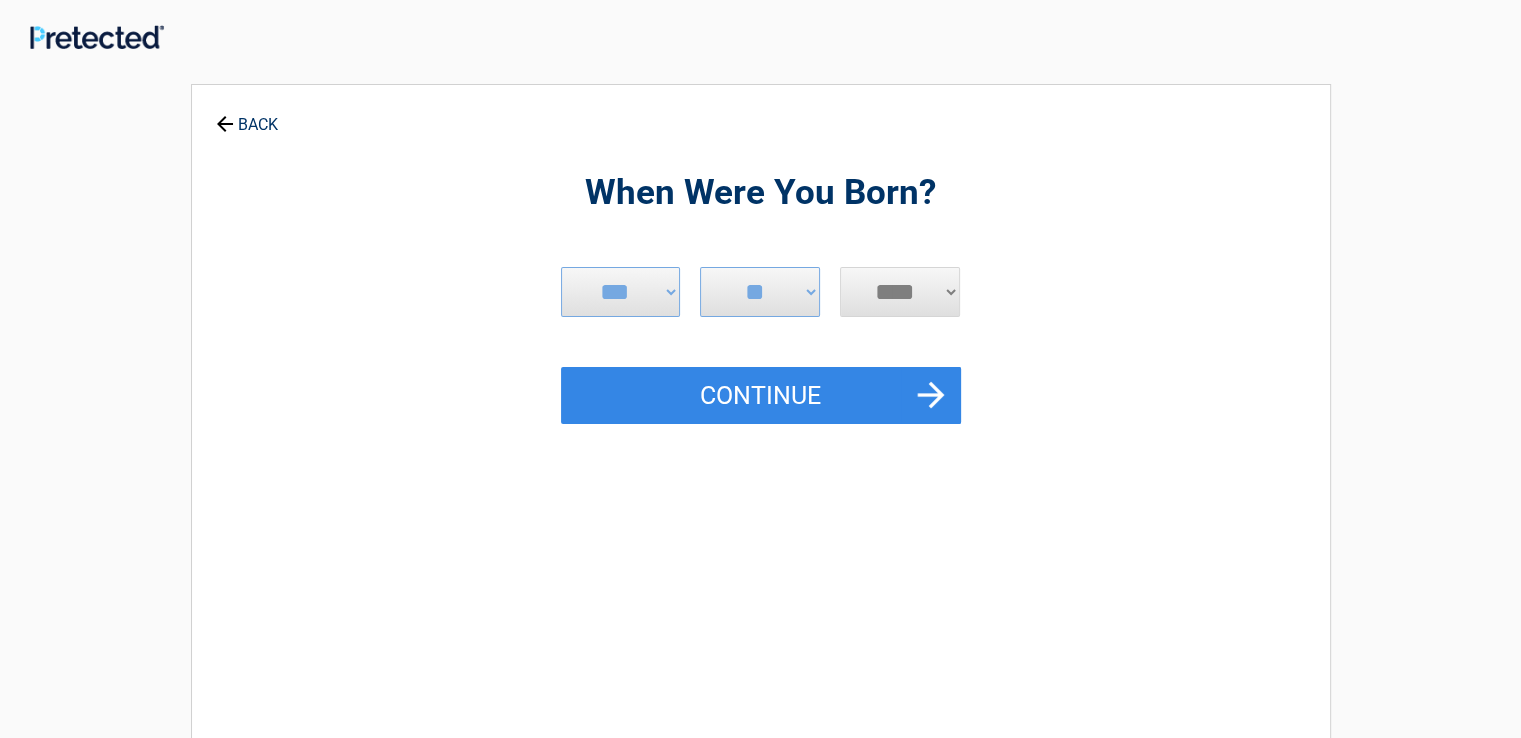 select on "****" 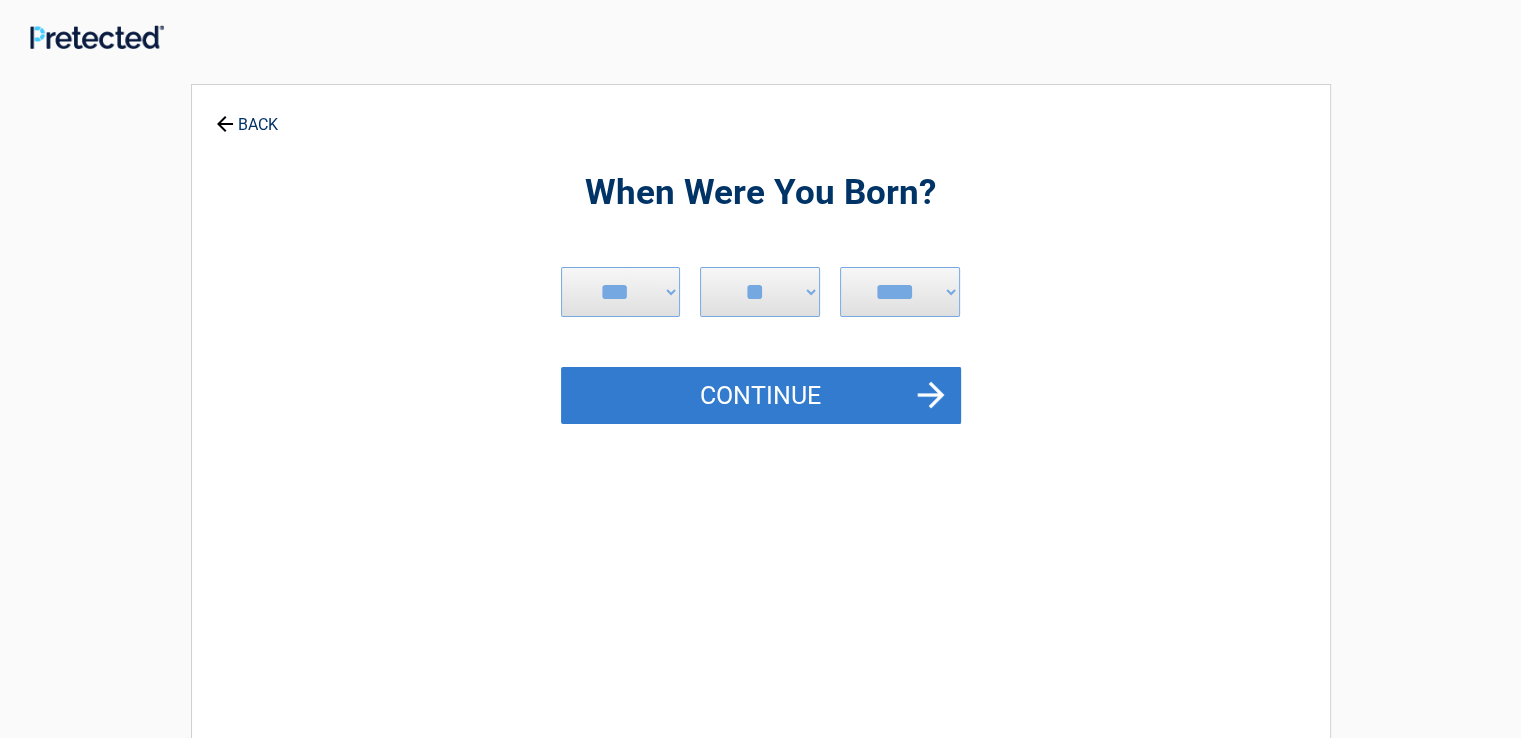 click on "Continue" at bounding box center (761, 396) 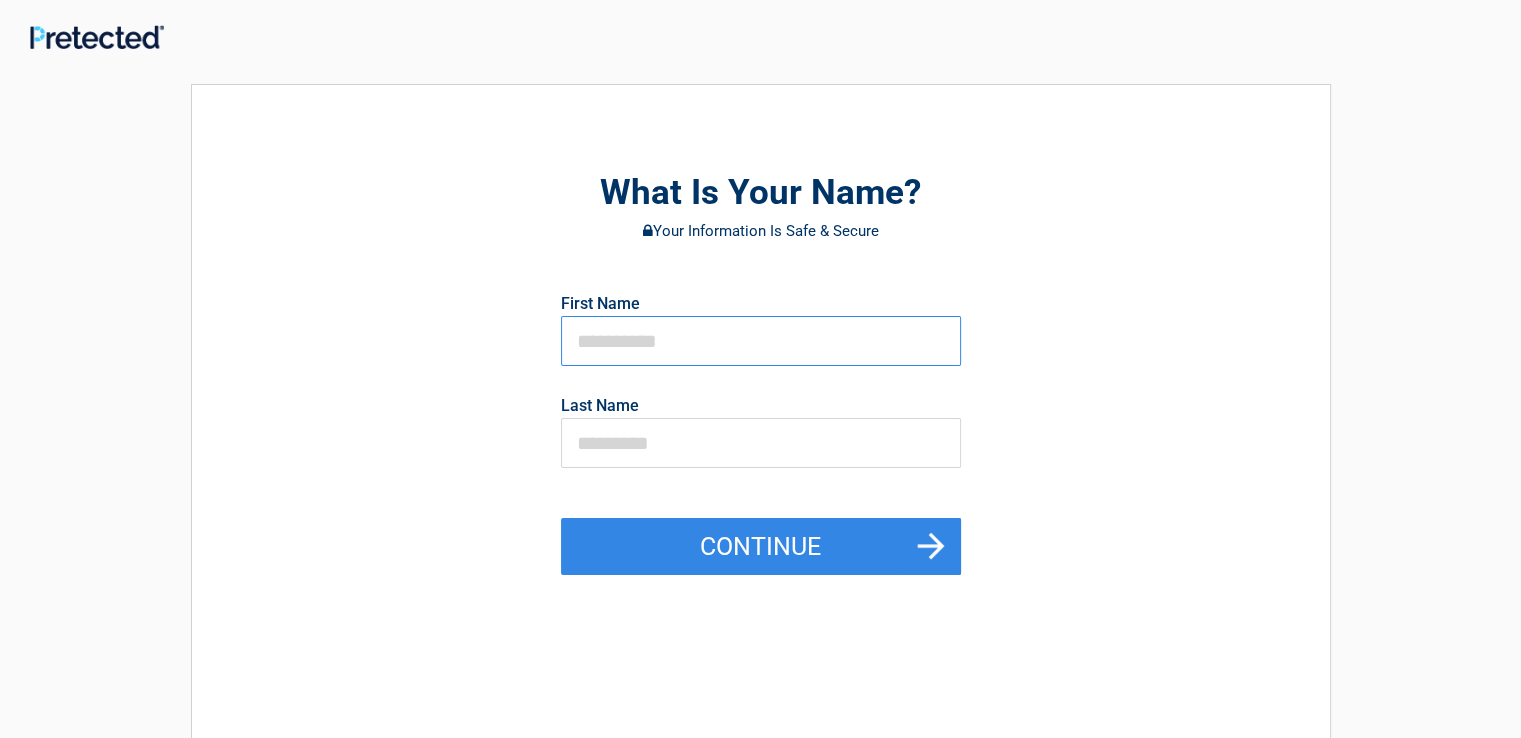 click at bounding box center [761, 341] 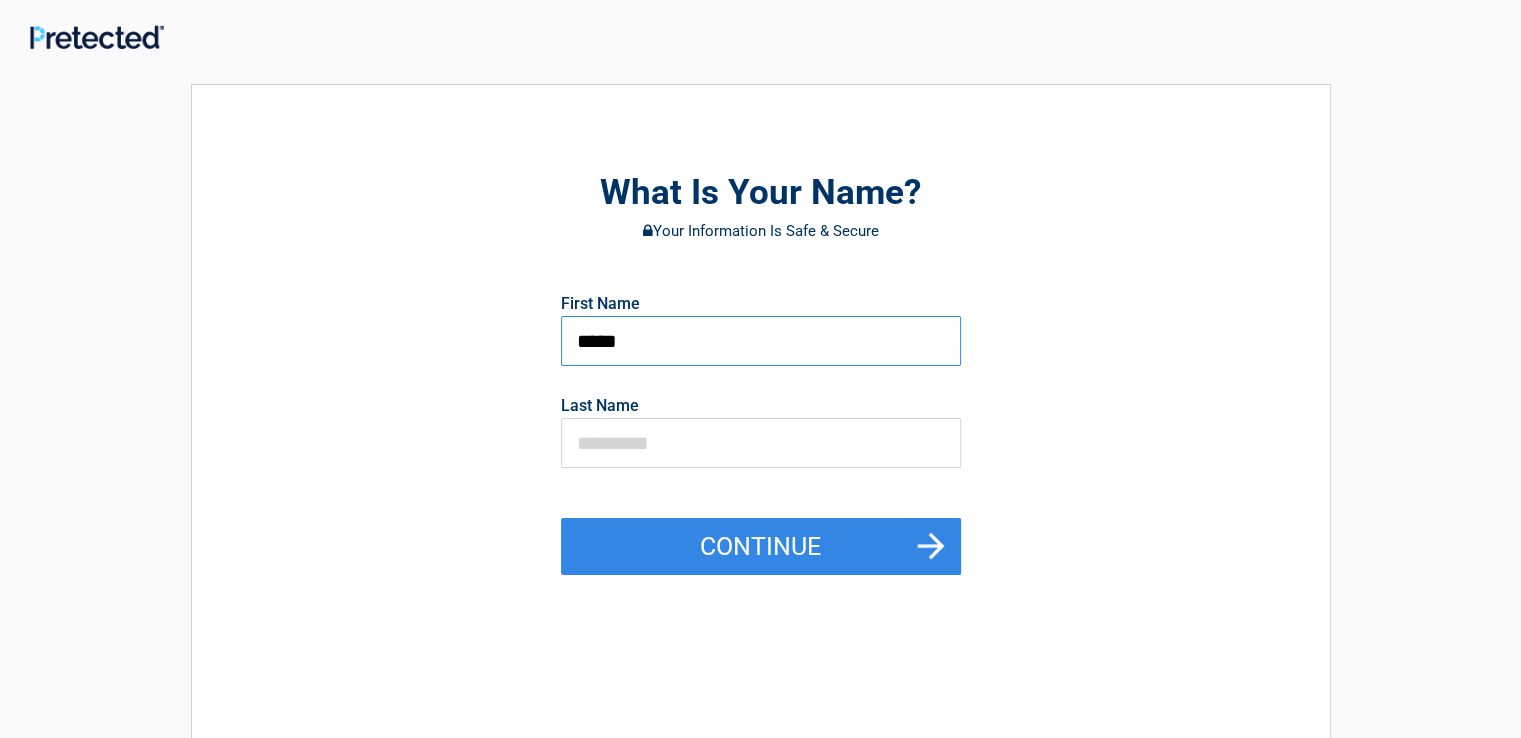 type on "*****" 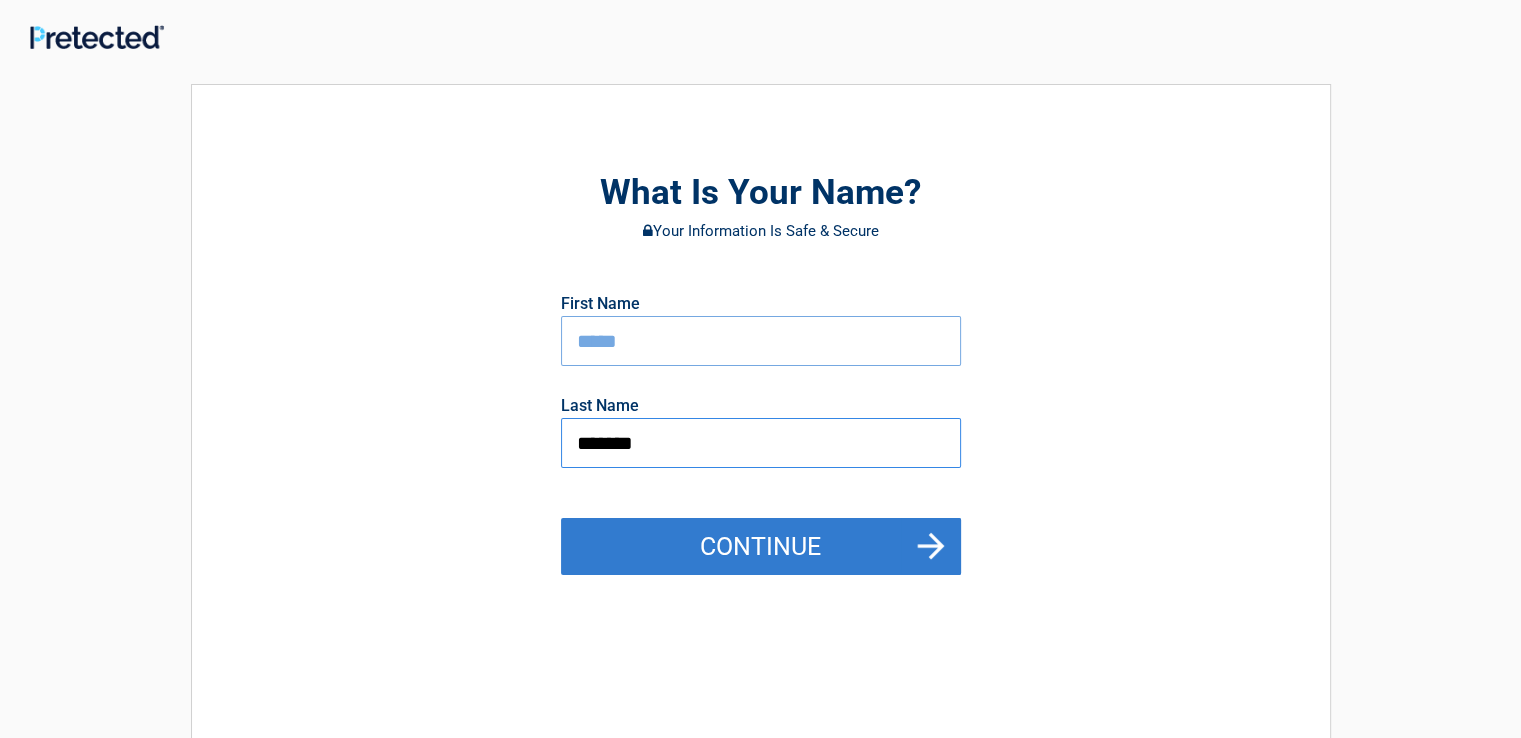 type on "*******" 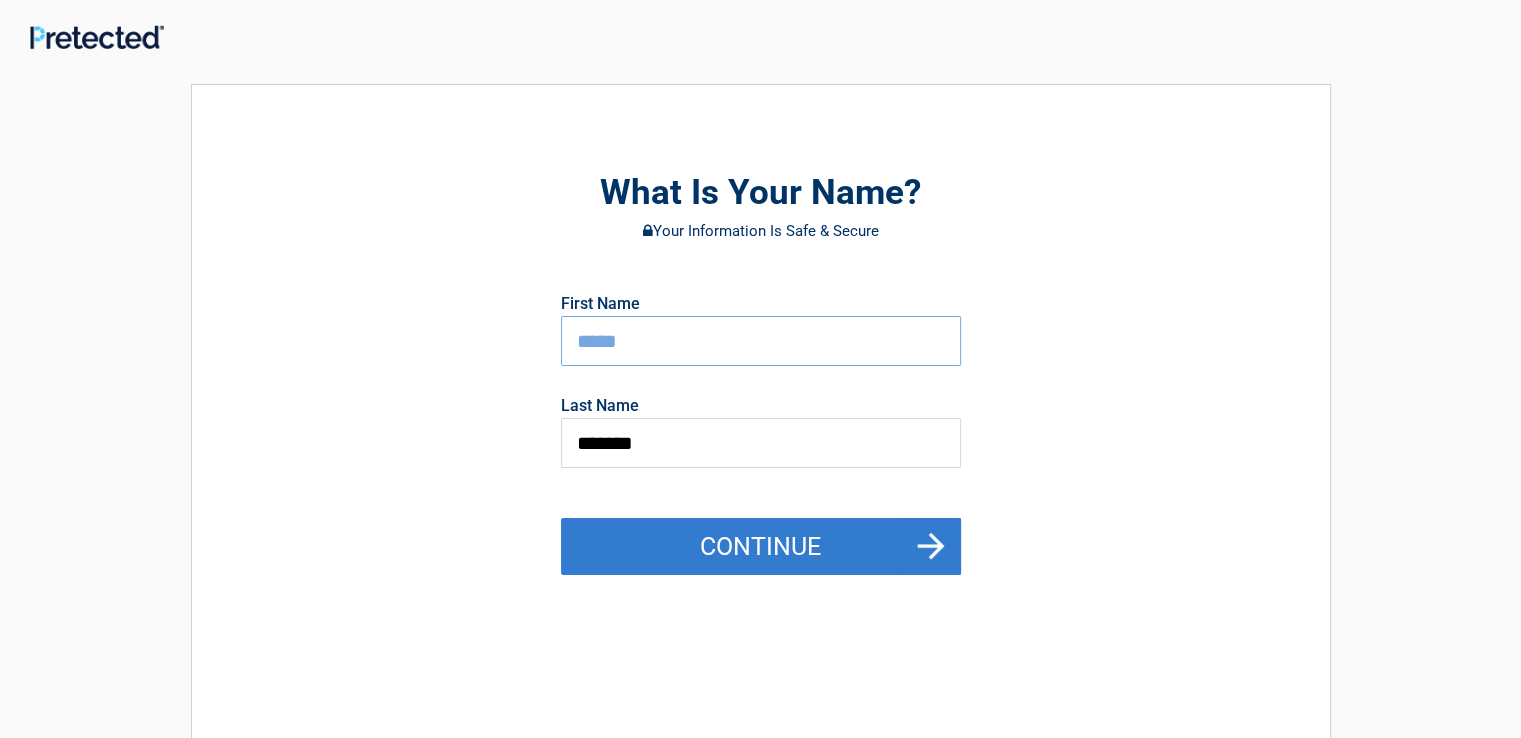 click on "Continue" at bounding box center [761, 547] 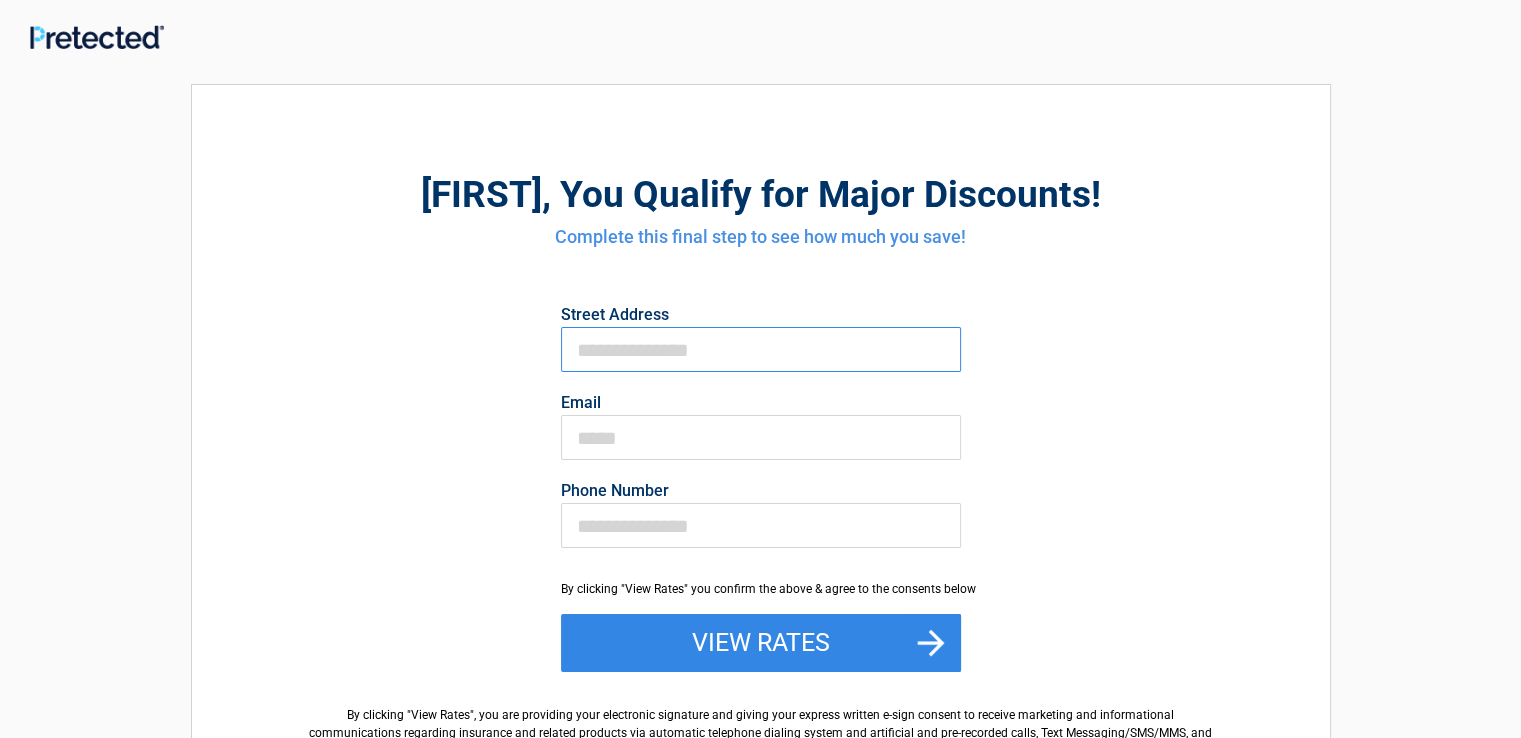click on "First Name" at bounding box center (761, 349) 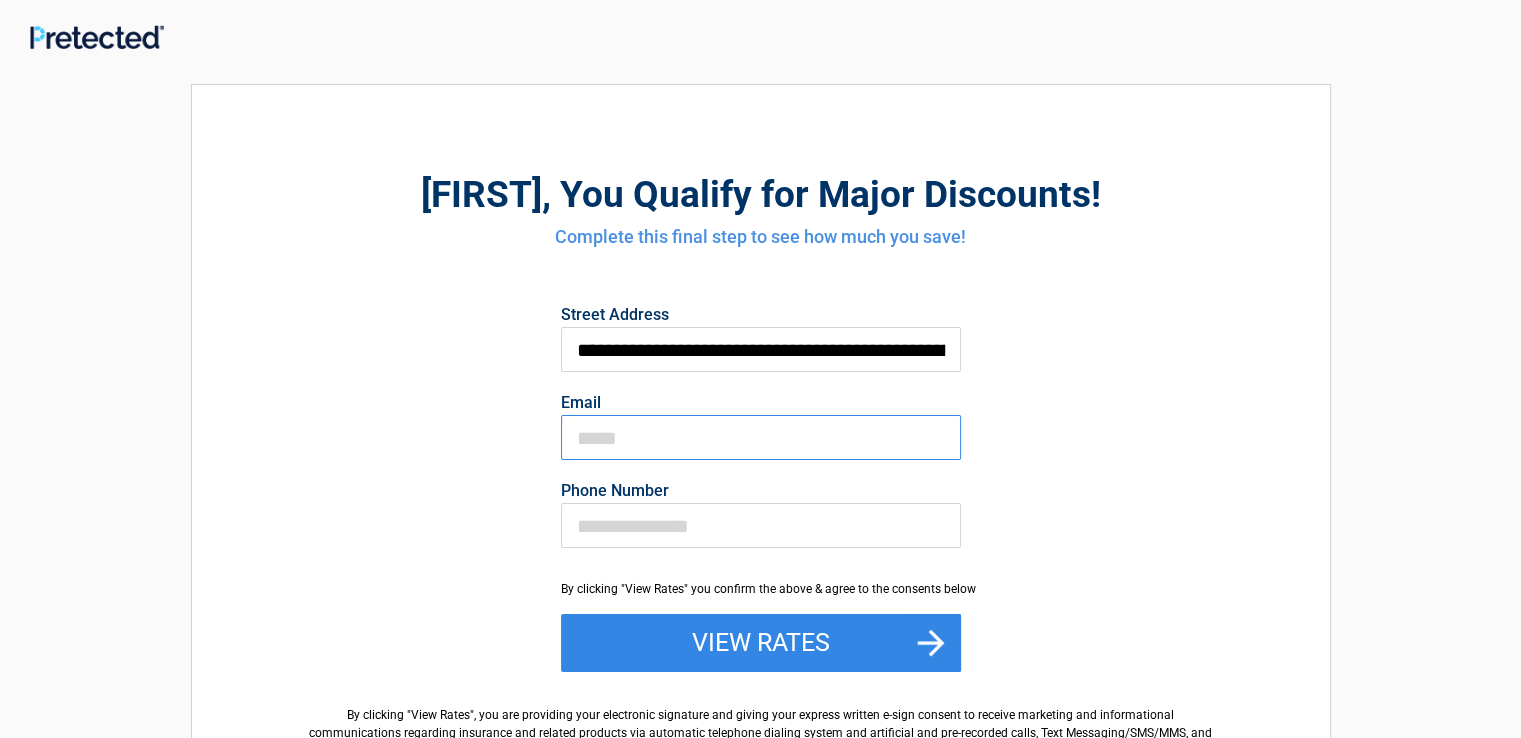 type on "**********" 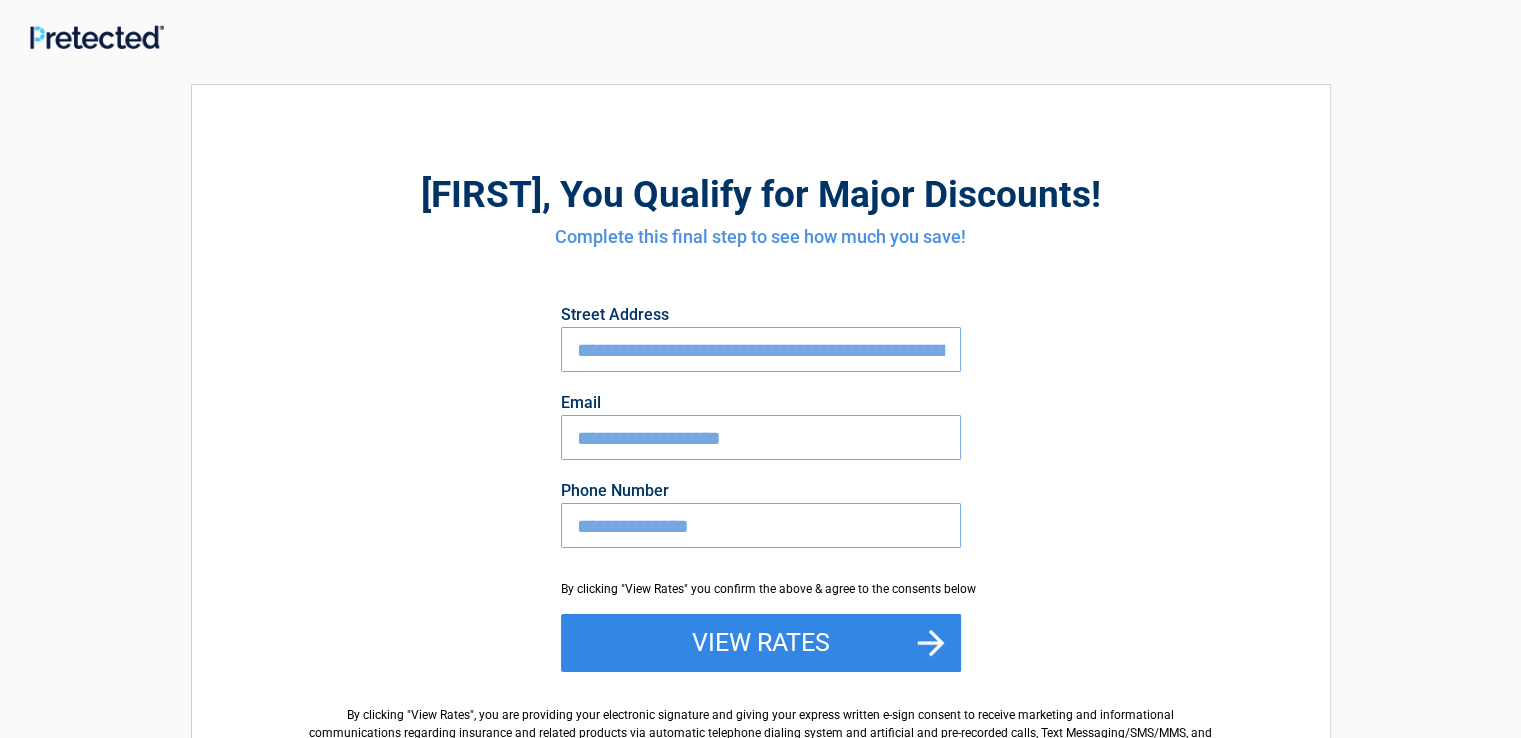 drag, startPoint x: 727, startPoint y: 517, endPoint x: 522, endPoint y: 542, distance: 206.51877 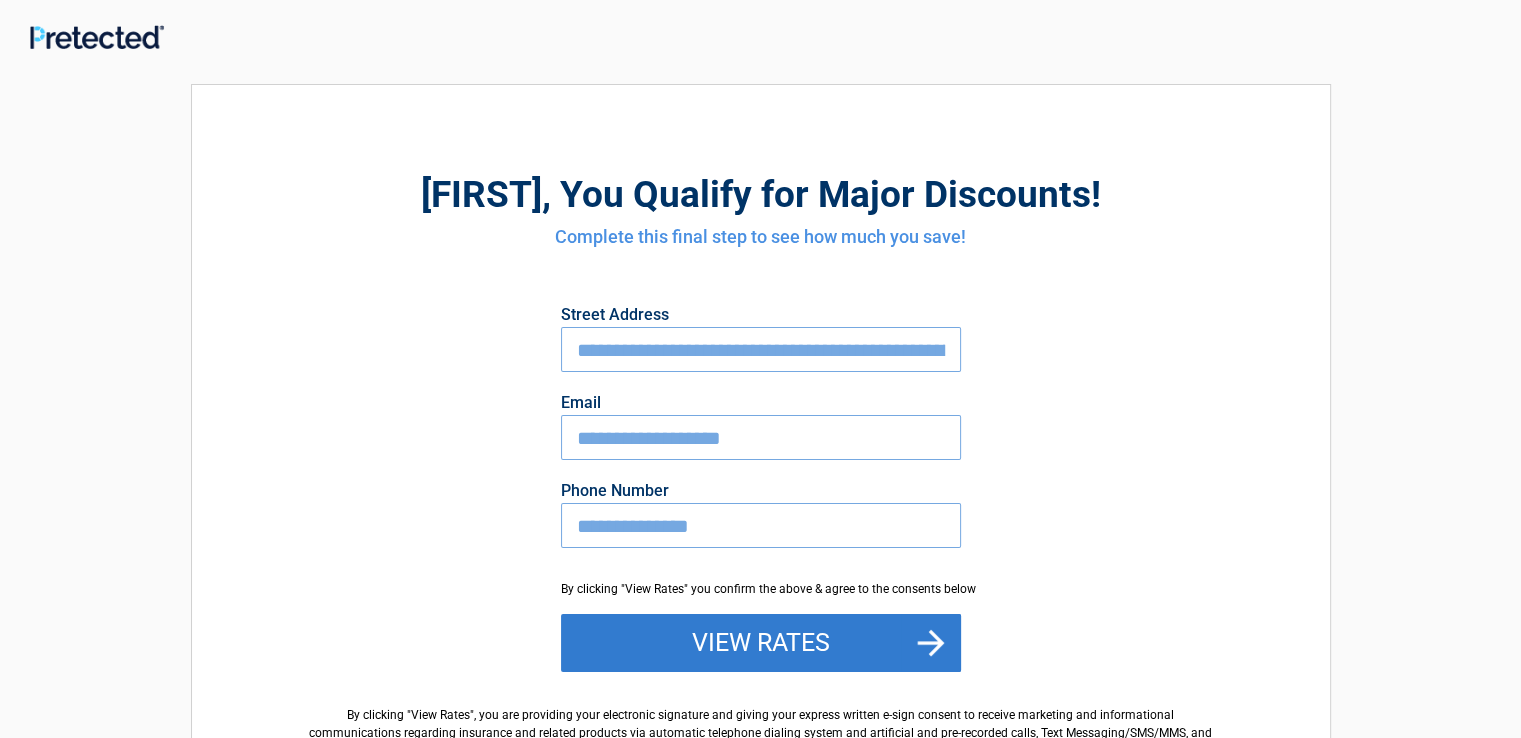 click on "View Rates" at bounding box center (761, 643) 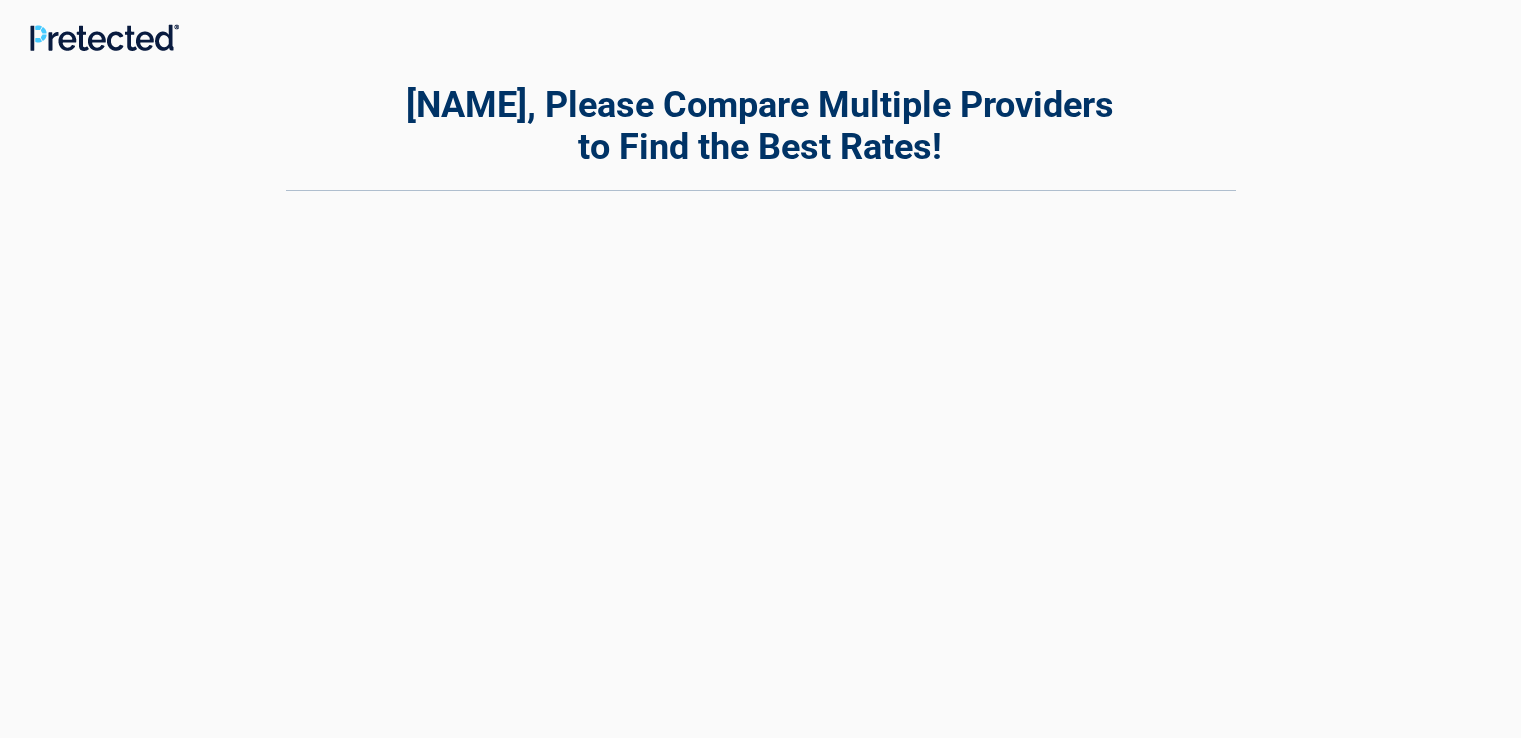 scroll, scrollTop: 0, scrollLeft: 0, axis: both 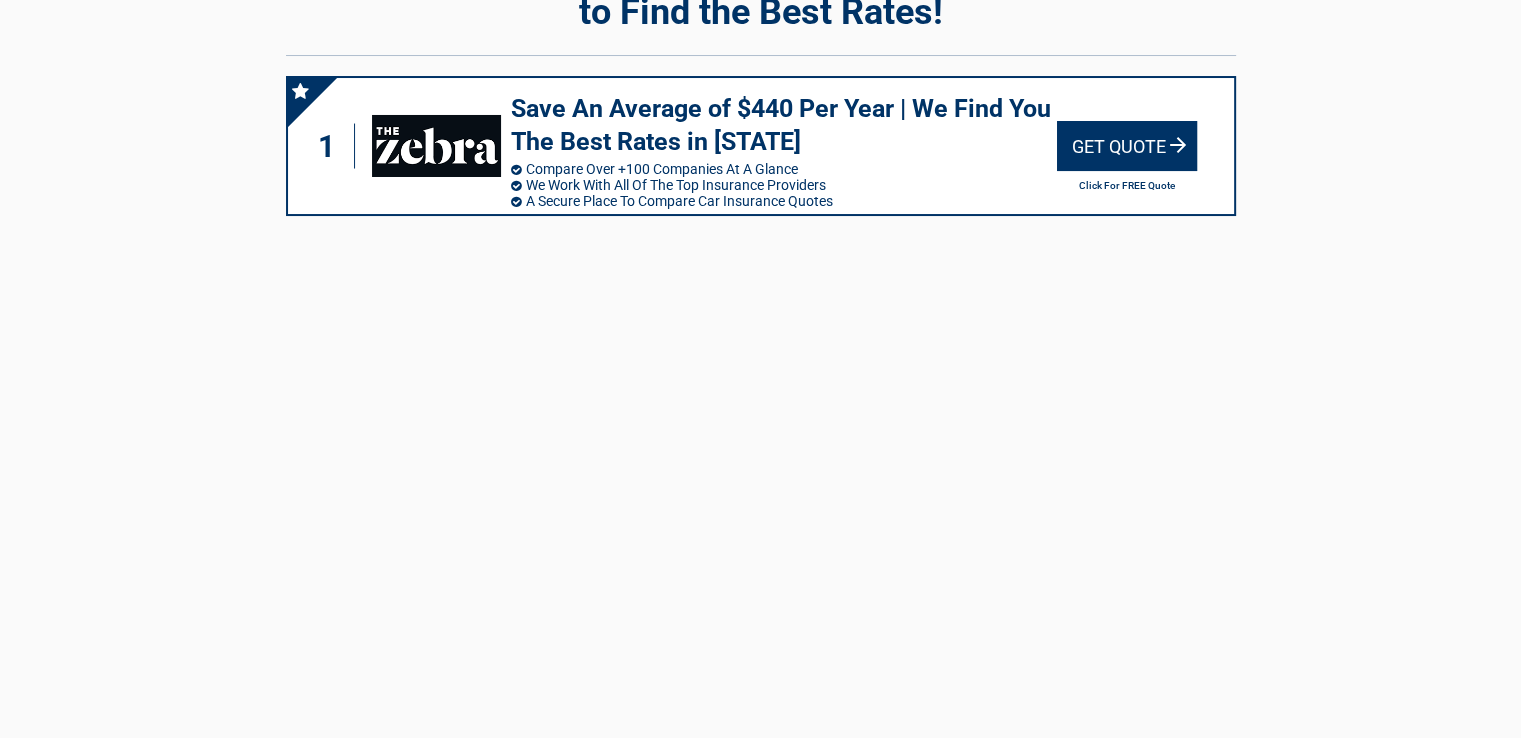 click on "Get Quote" at bounding box center (1127, 146) 